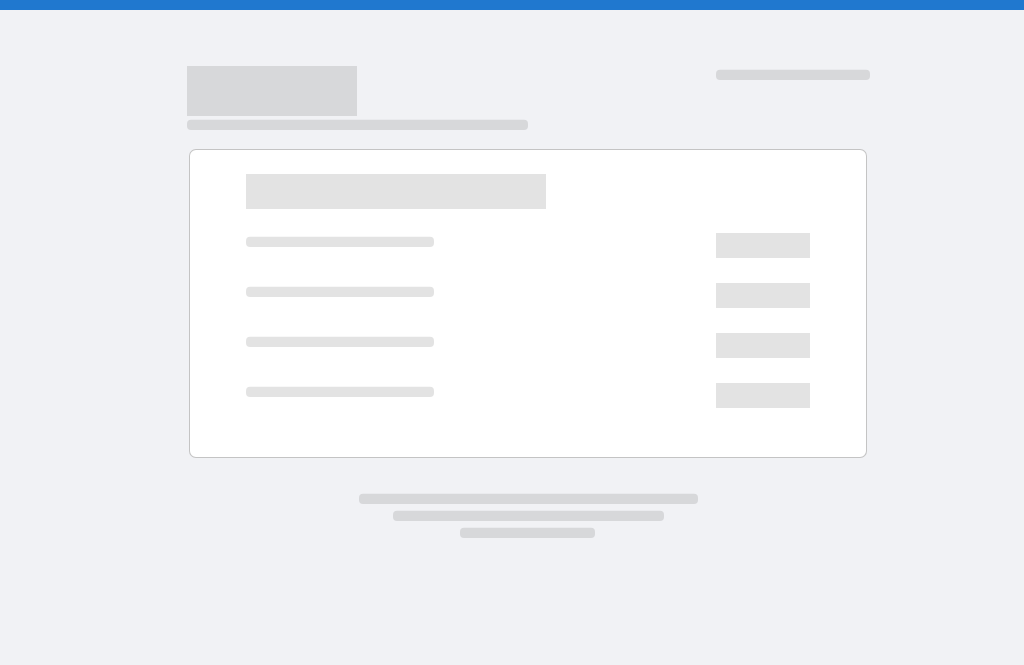 scroll, scrollTop: 0, scrollLeft: 0, axis: both 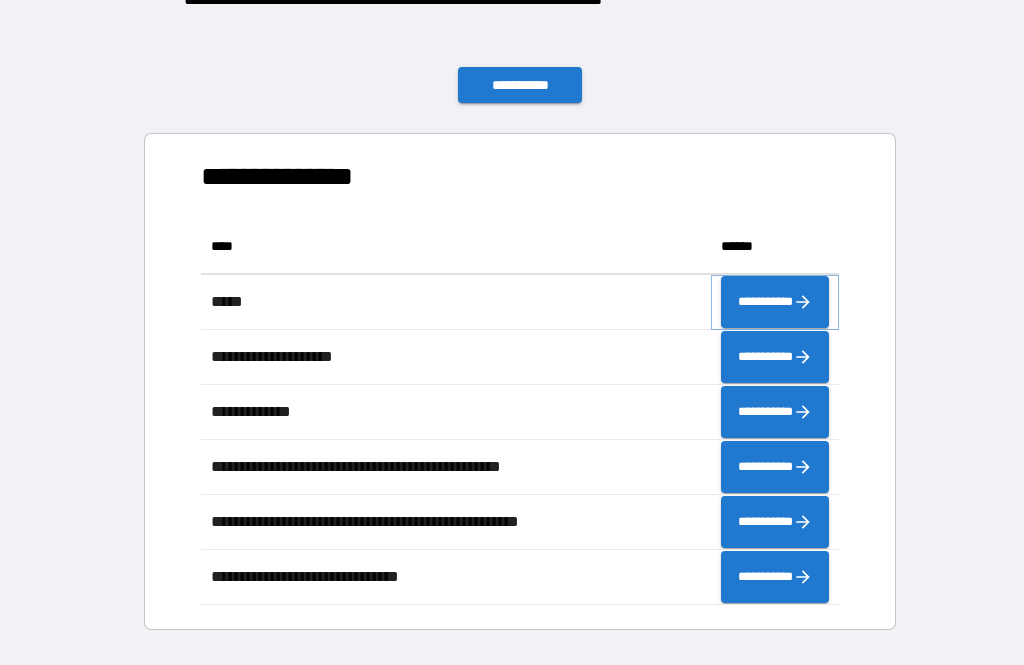 click on "**********" at bounding box center [775, 302] 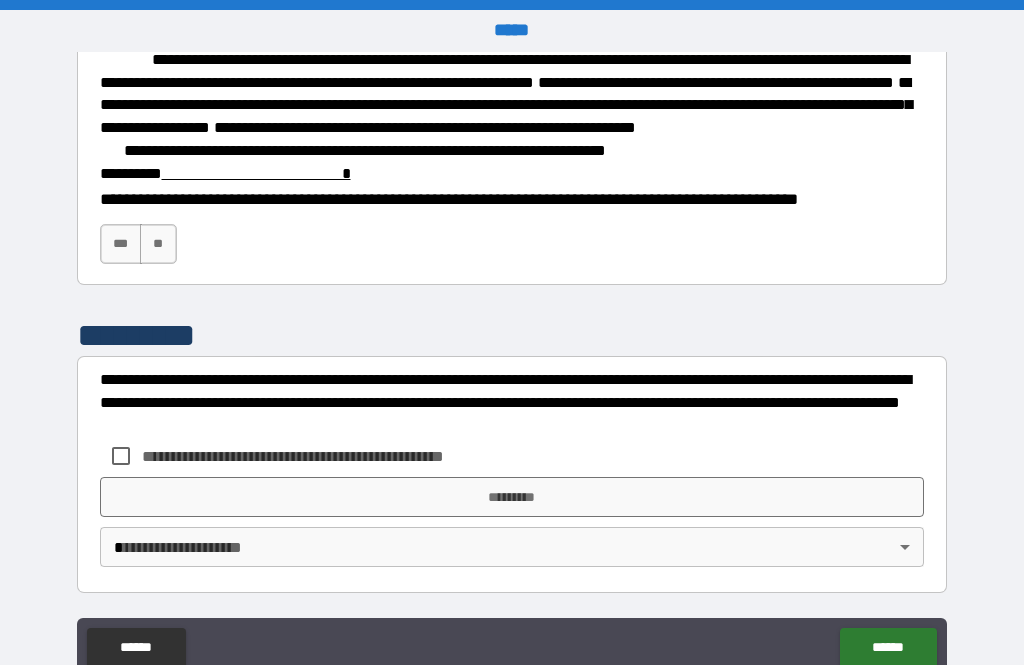 scroll, scrollTop: 3077, scrollLeft: 0, axis: vertical 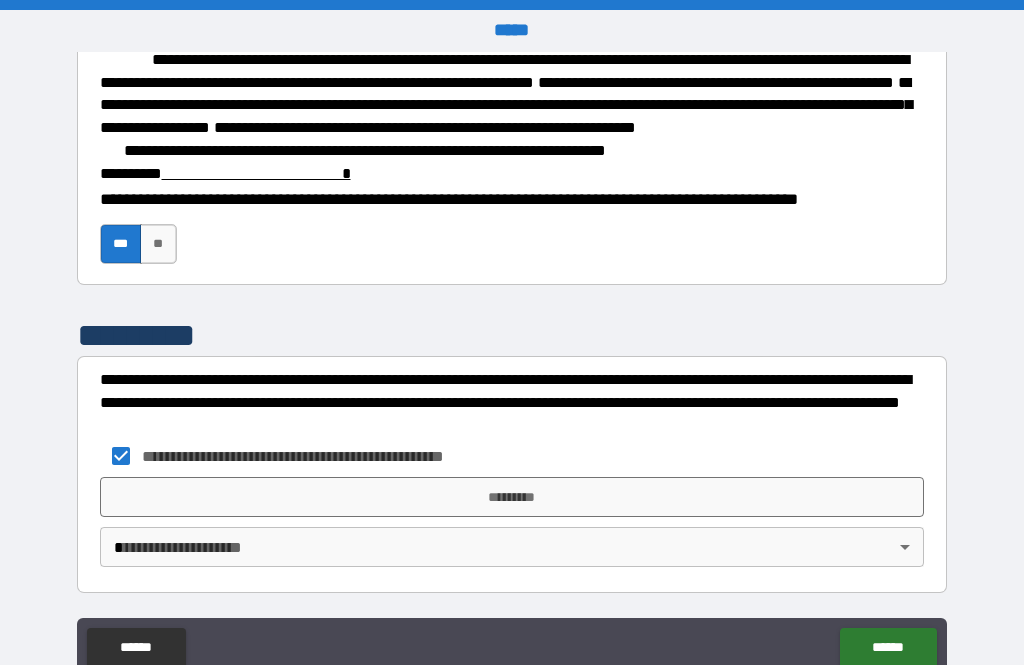 click on "*********" at bounding box center [512, 497] 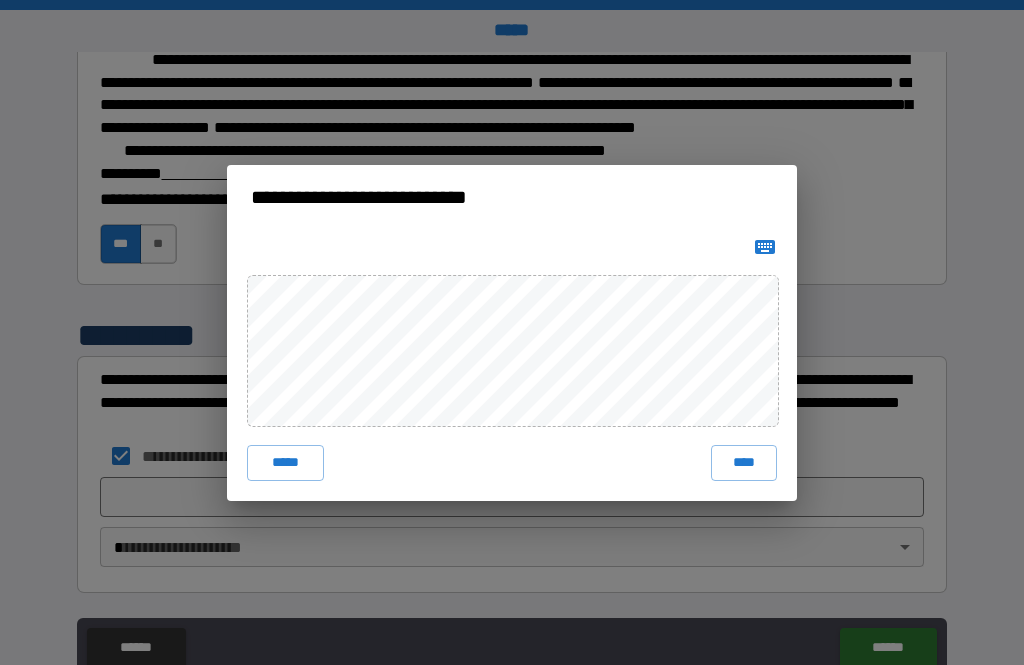 click on "****" at bounding box center [744, 463] 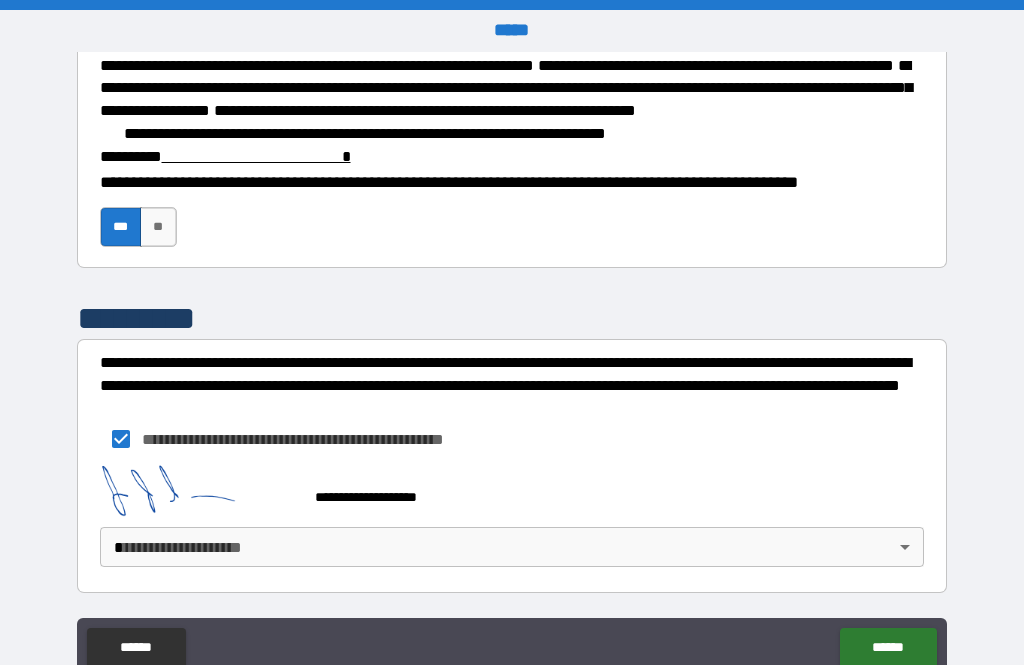 scroll, scrollTop: 3094, scrollLeft: 0, axis: vertical 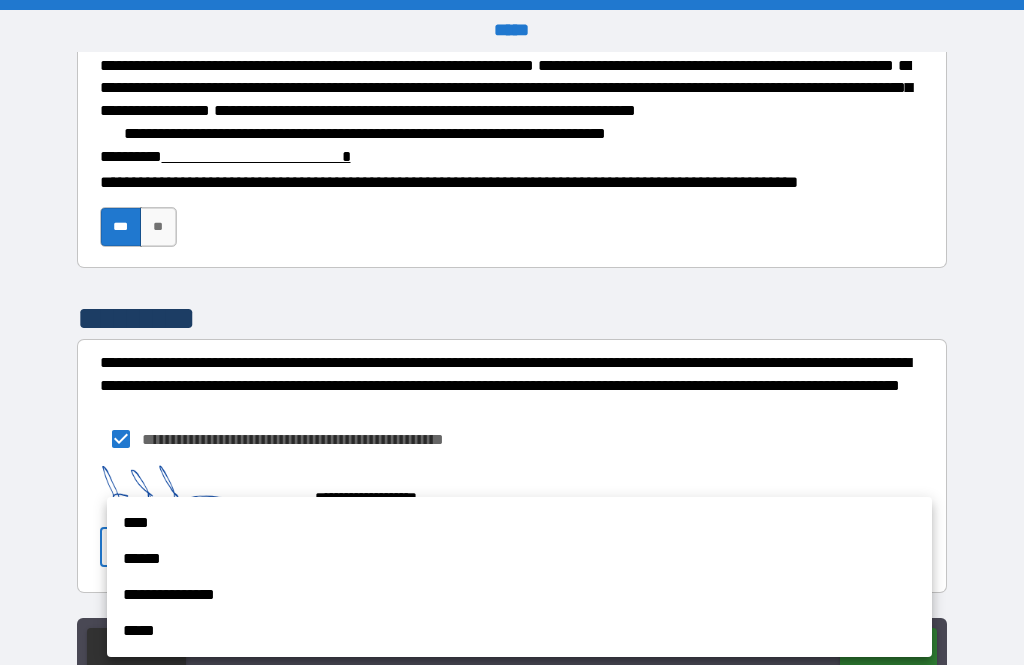 click on "****" at bounding box center [519, 523] 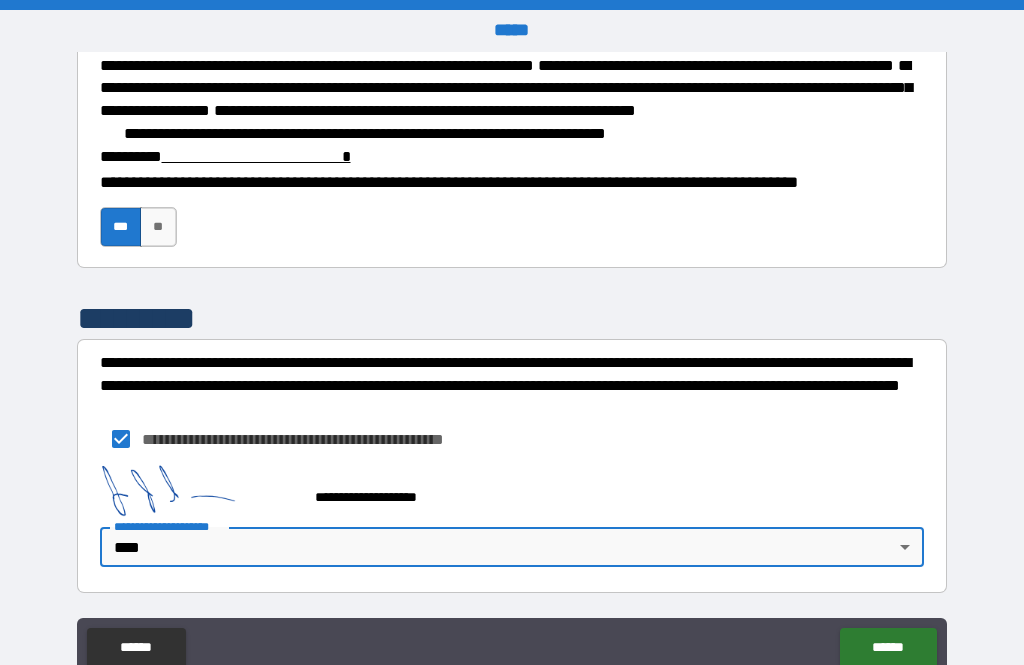 click at bounding box center [256, 156] 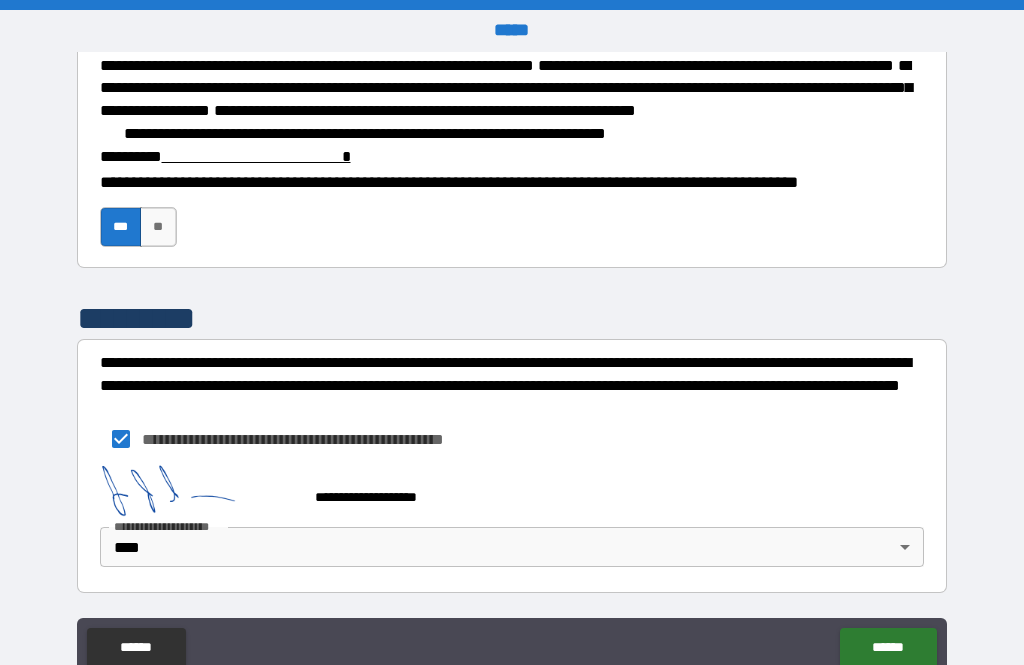 scroll, scrollTop: 3094, scrollLeft: 0, axis: vertical 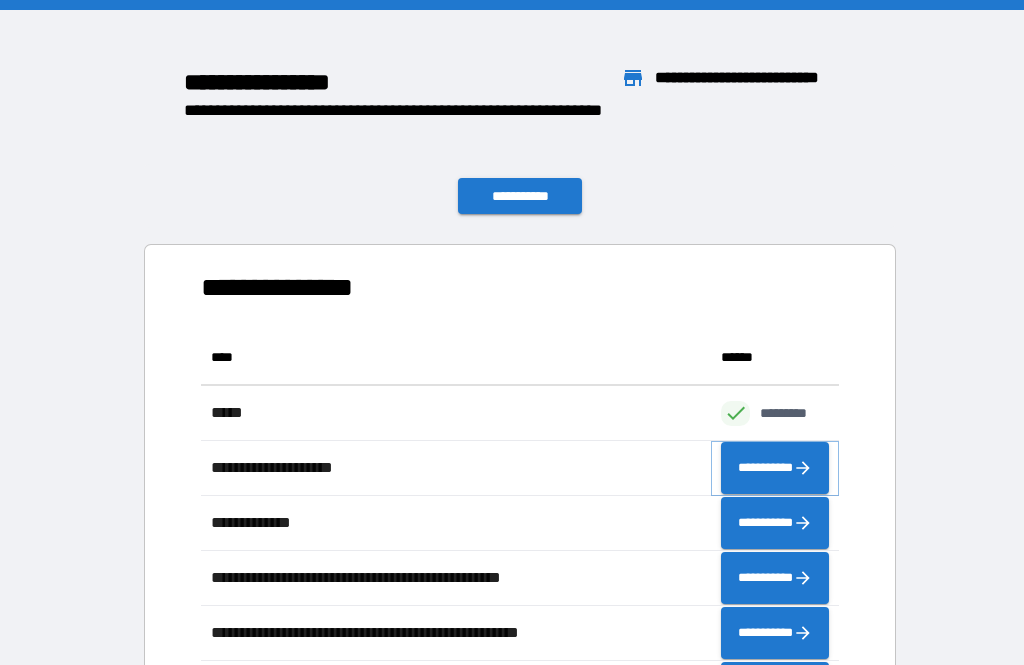 click on "**********" at bounding box center (775, 468) 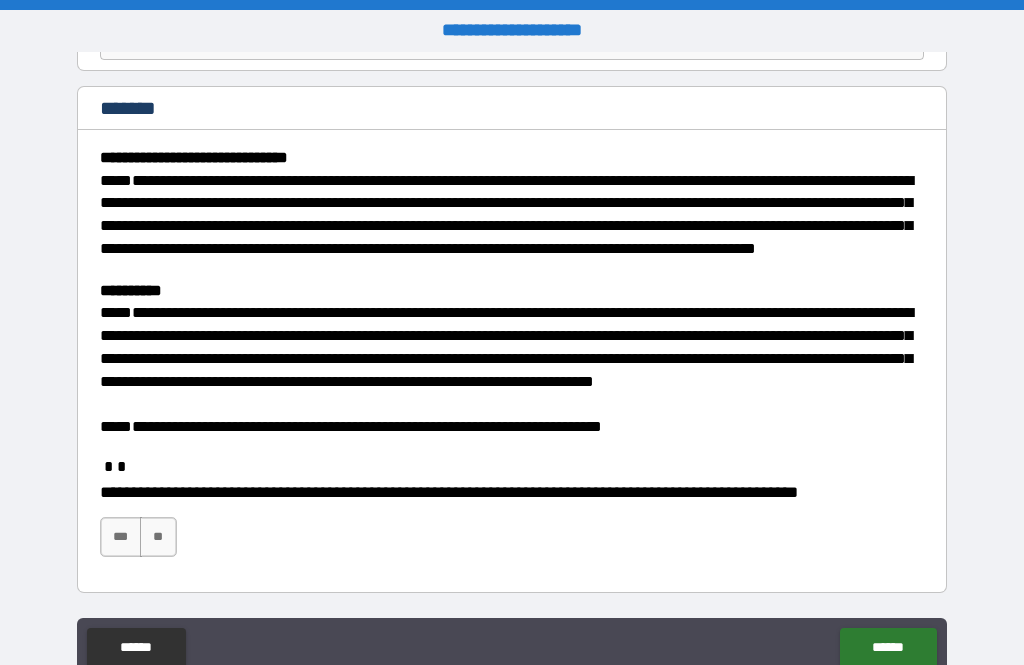 scroll, scrollTop: 224, scrollLeft: 0, axis: vertical 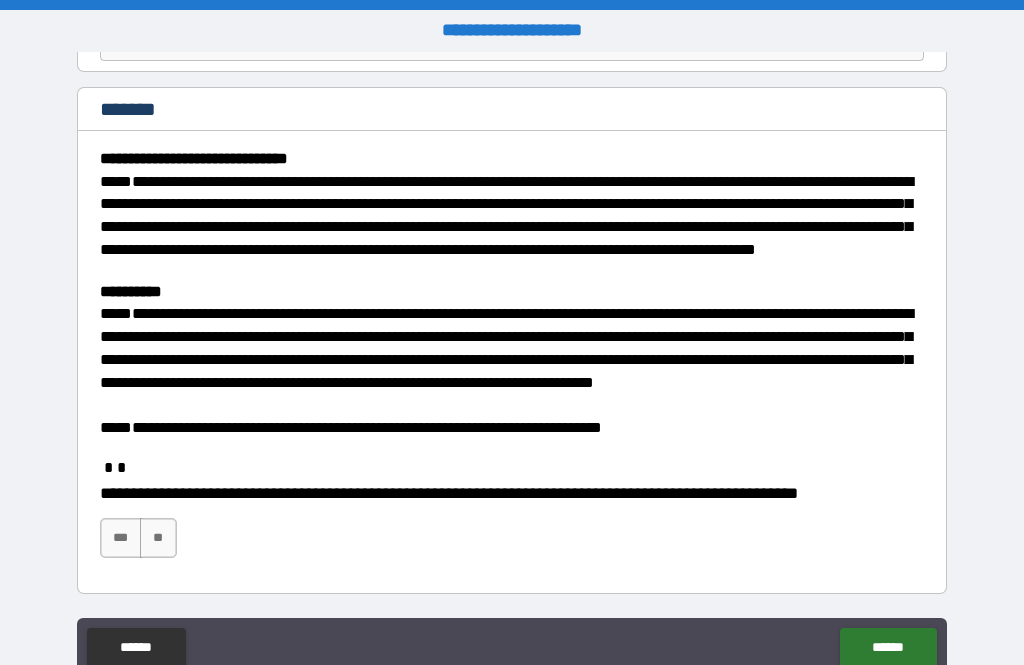 click on "***" at bounding box center (121, 538) 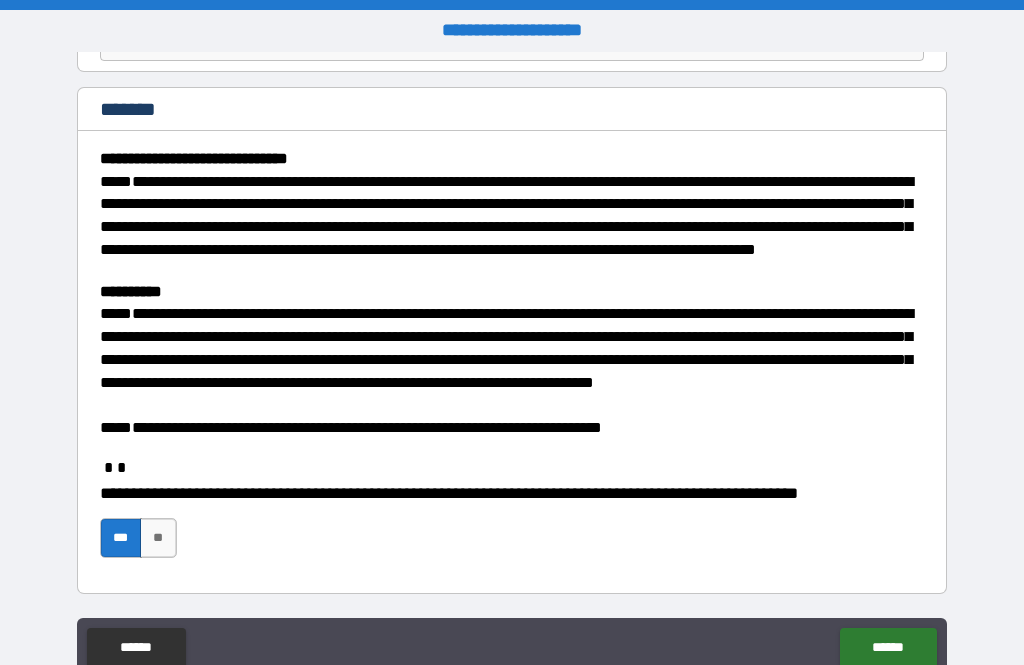 click on "******" at bounding box center (888, 648) 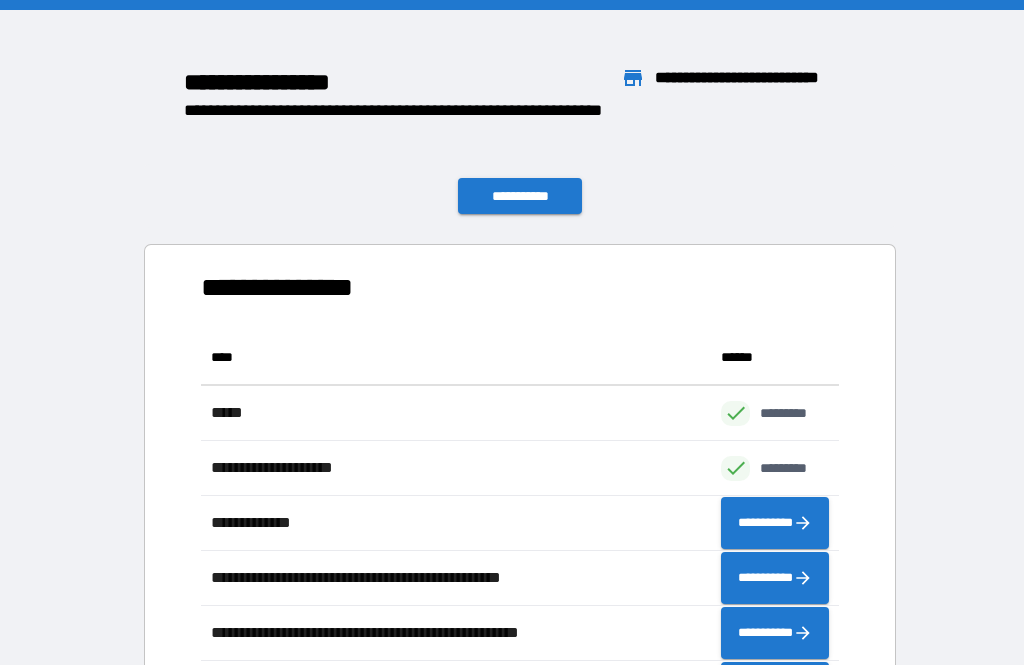 scroll, scrollTop: 1, scrollLeft: 1, axis: both 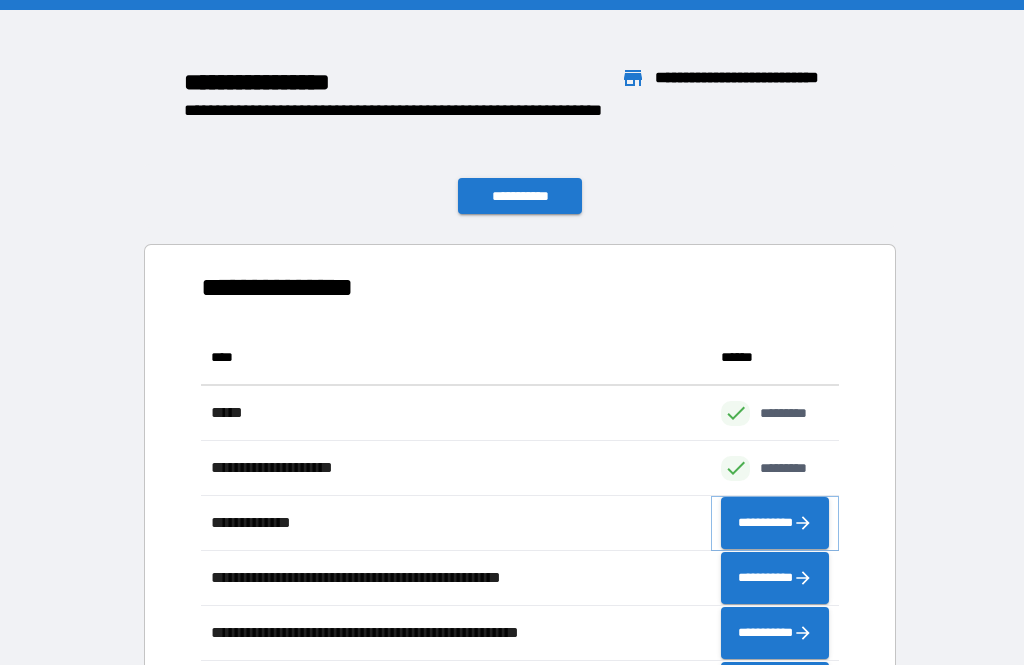 click on "**********" at bounding box center [775, 523] 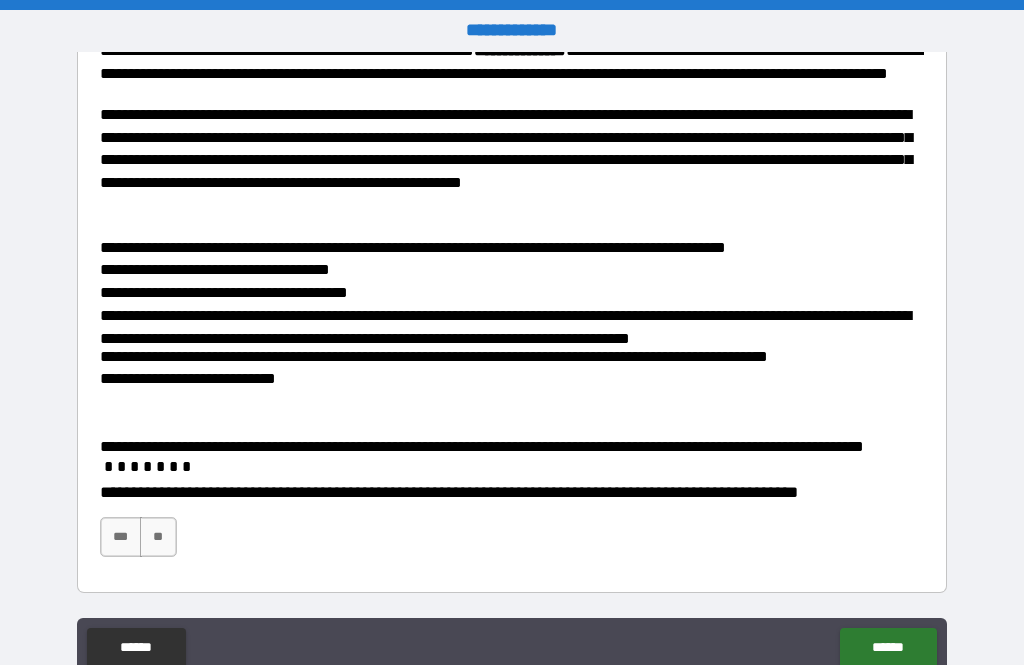scroll, scrollTop: 422, scrollLeft: 0, axis: vertical 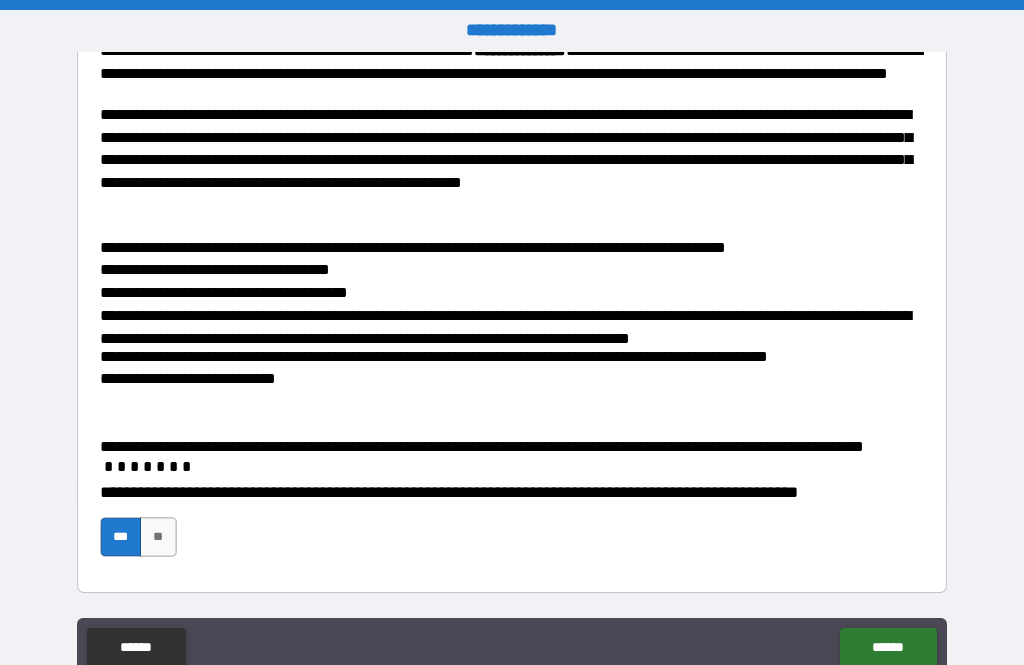 click on "******" at bounding box center [888, 648] 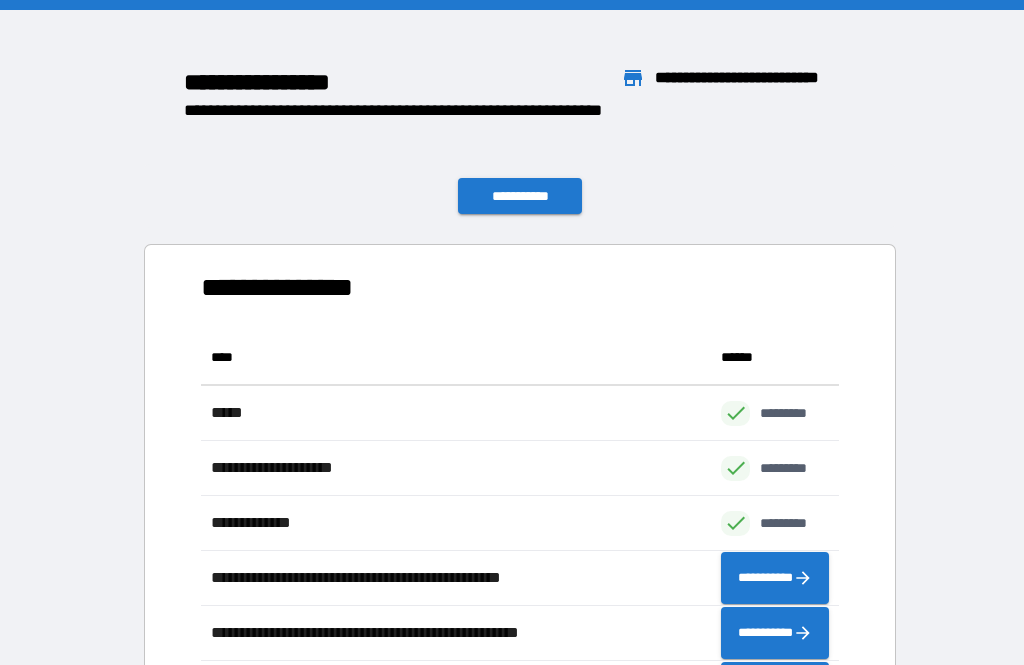 scroll, scrollTop: 386, scrollLeft: 638, axis: both 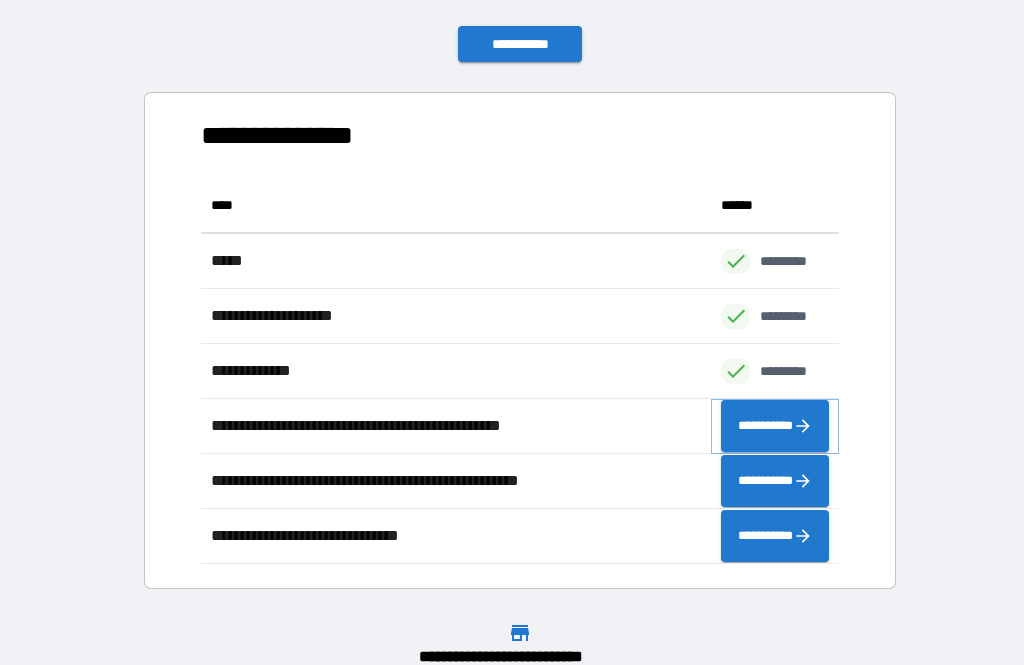click on "**********" at bounding box center [775, 426] 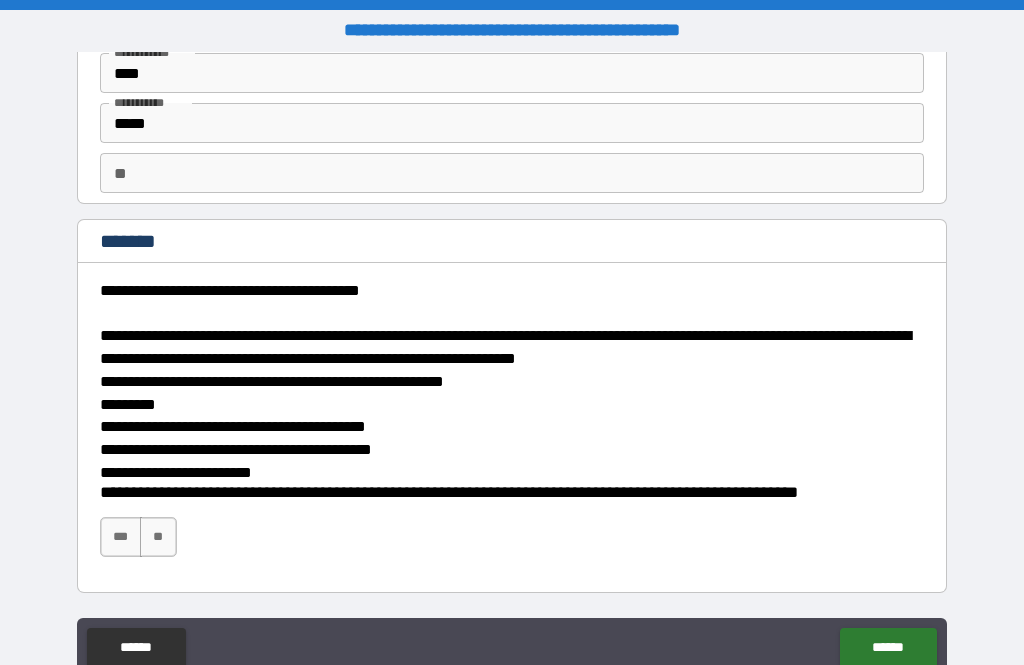 scroll, scrollTop: 92, scrollLeft: 0, axis: vertical 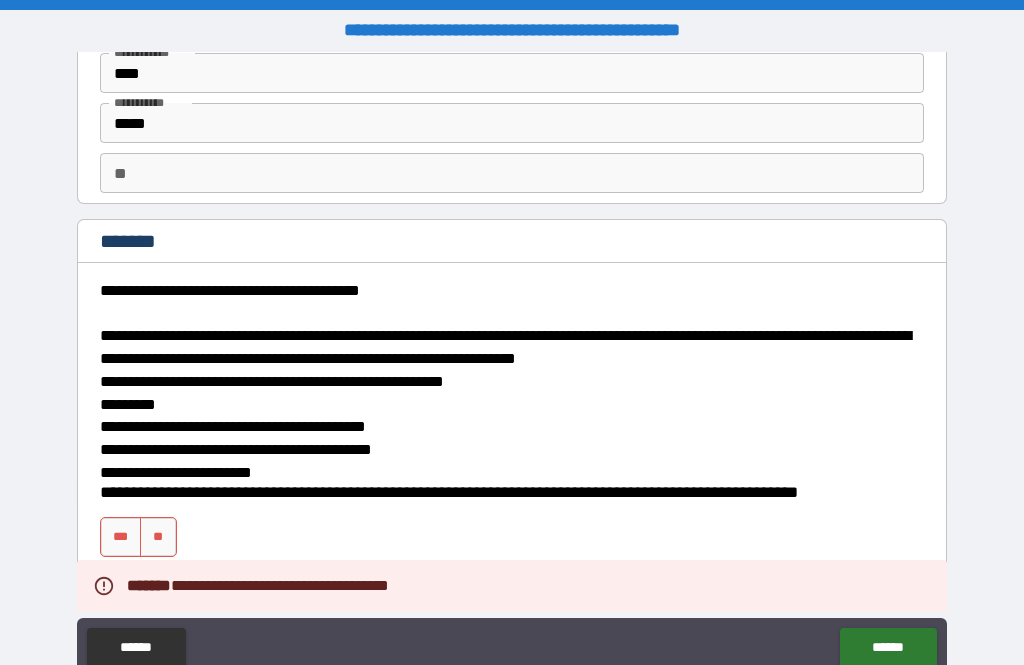 click on "***" at bounding box center [121, 537] 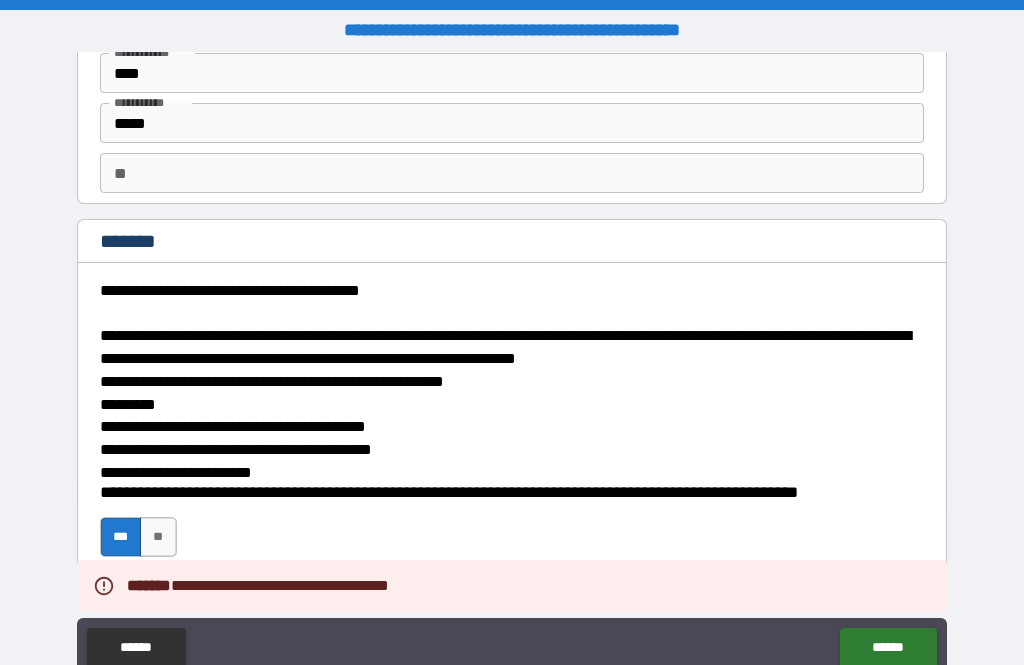 click on "******" at bounding box center [888, 648] 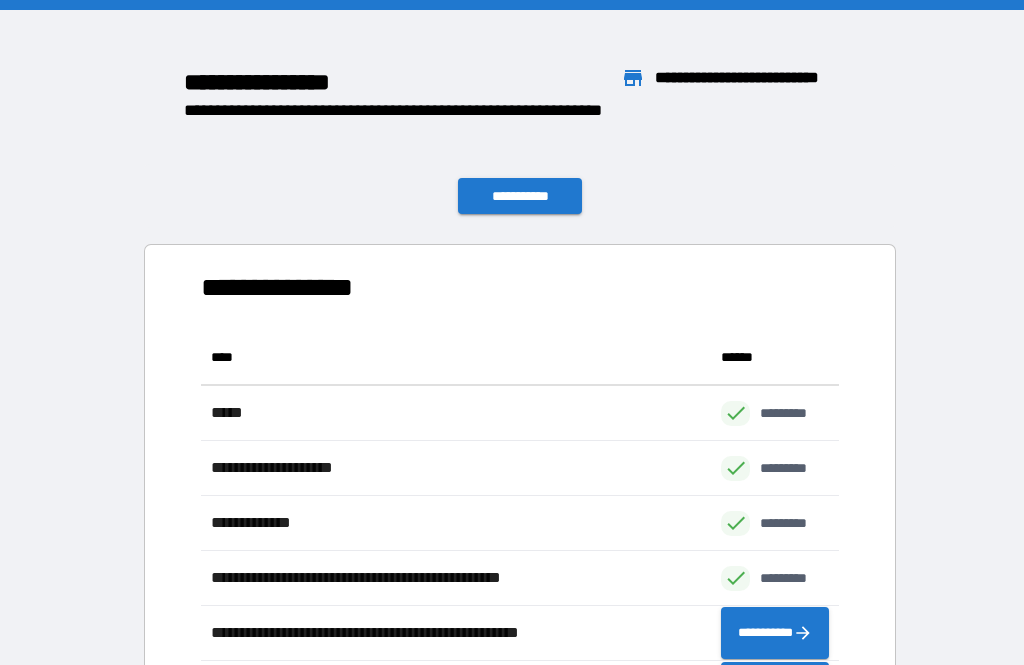 scroll, scrollTop: 386, scrollLeft: 638, axis: both 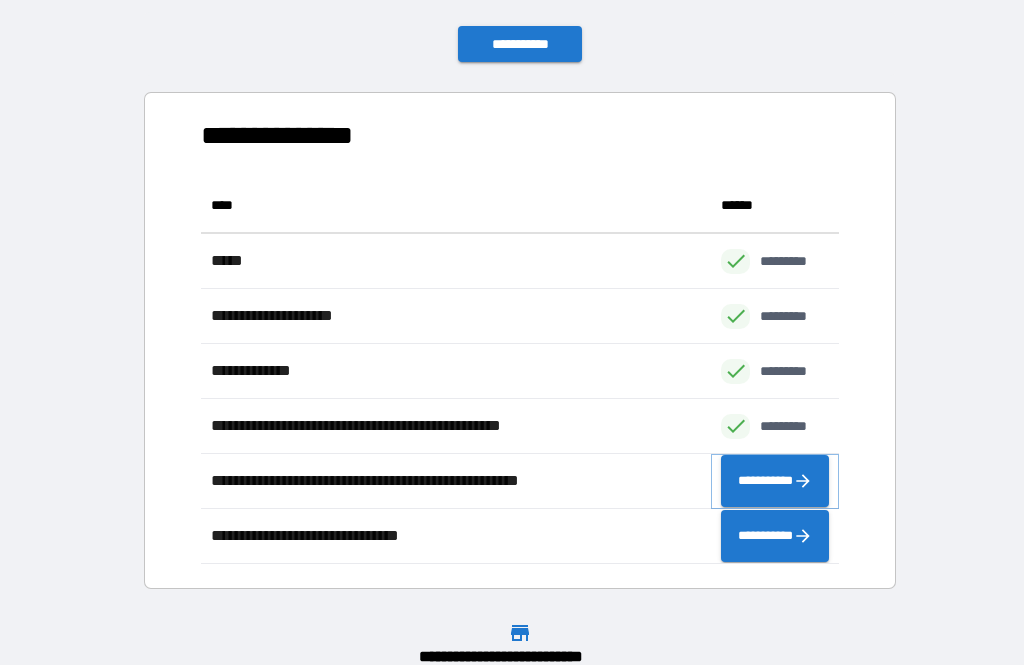 click on "**********" at bounding box center (775, 481) 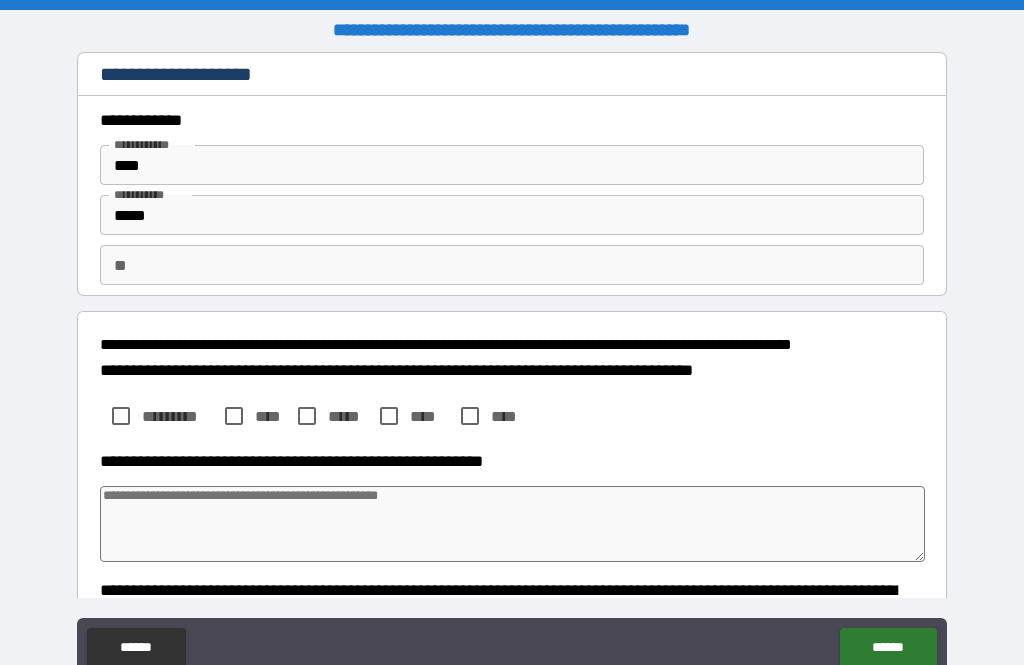 type on "*" 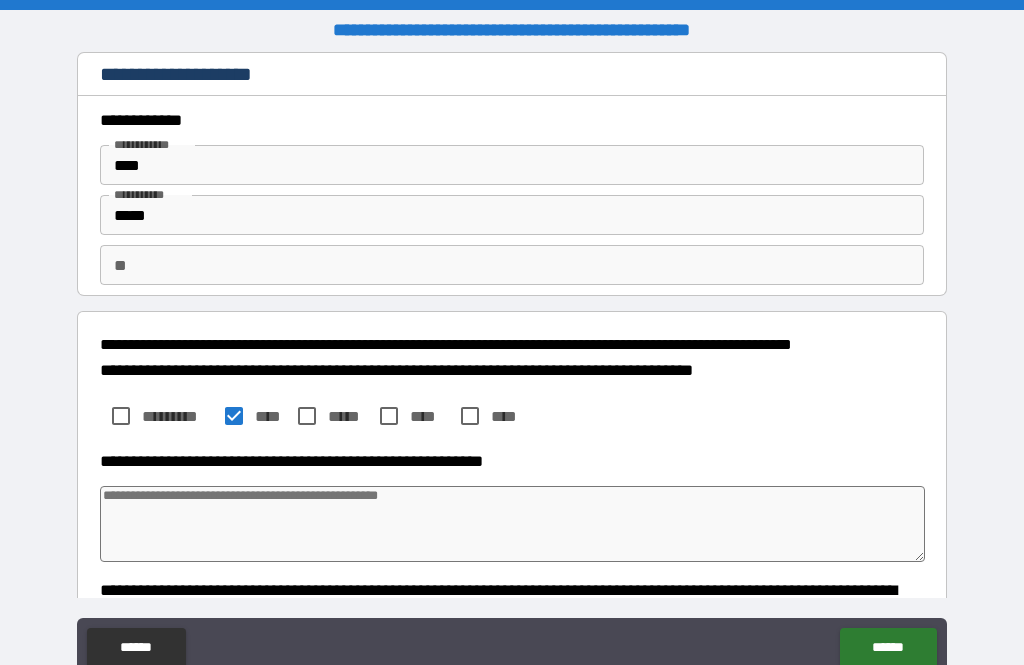 type on "*" 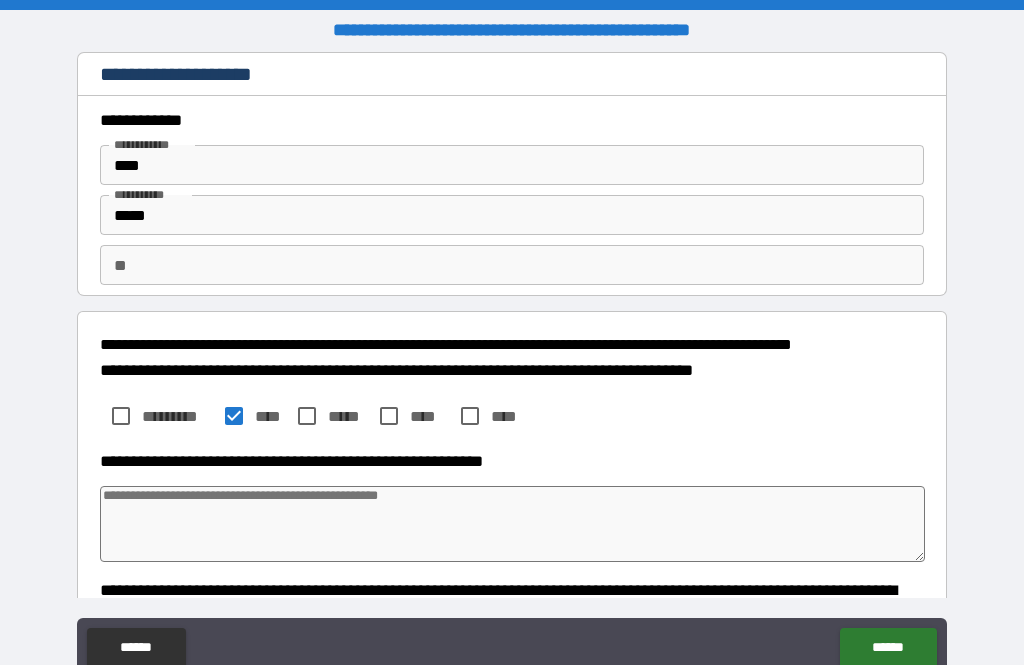 click at bounding box center (513, 524) 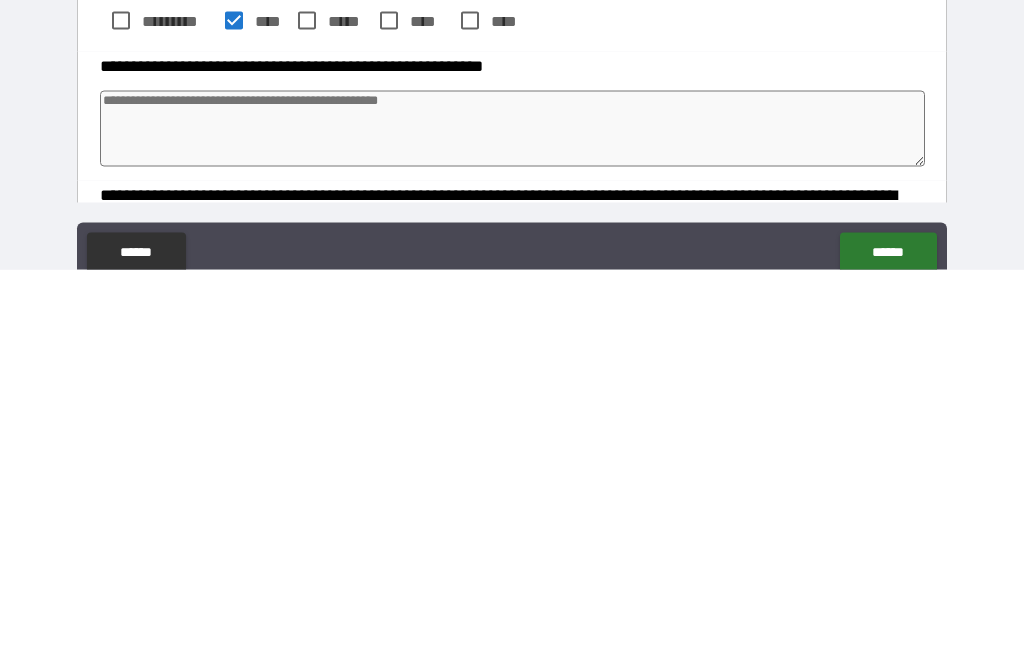 type on "*" 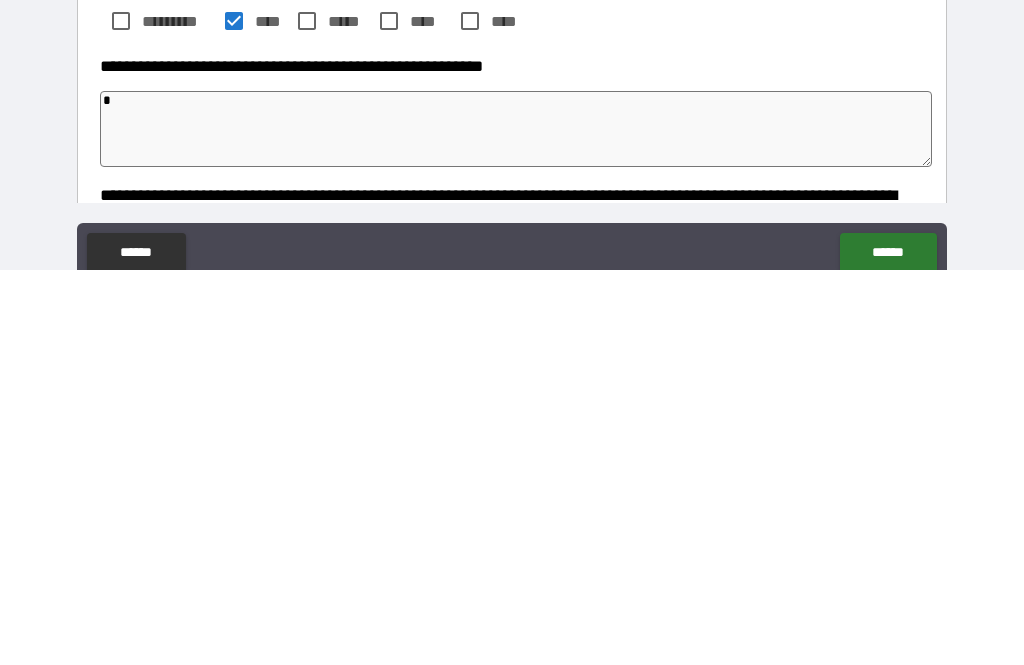 type on "*" 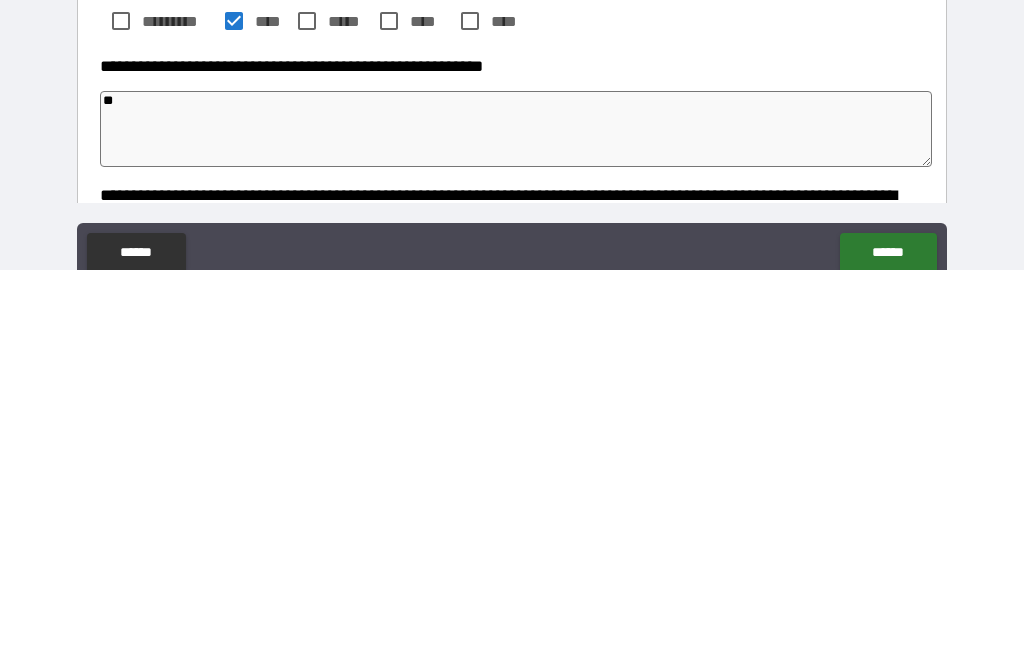type on "*" 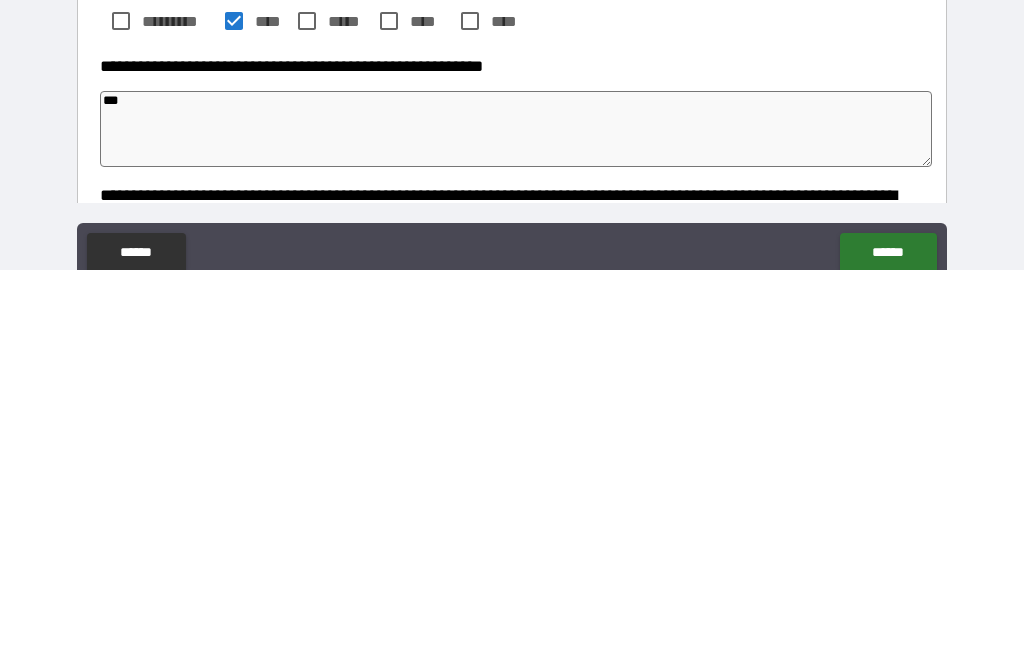 type on "****" 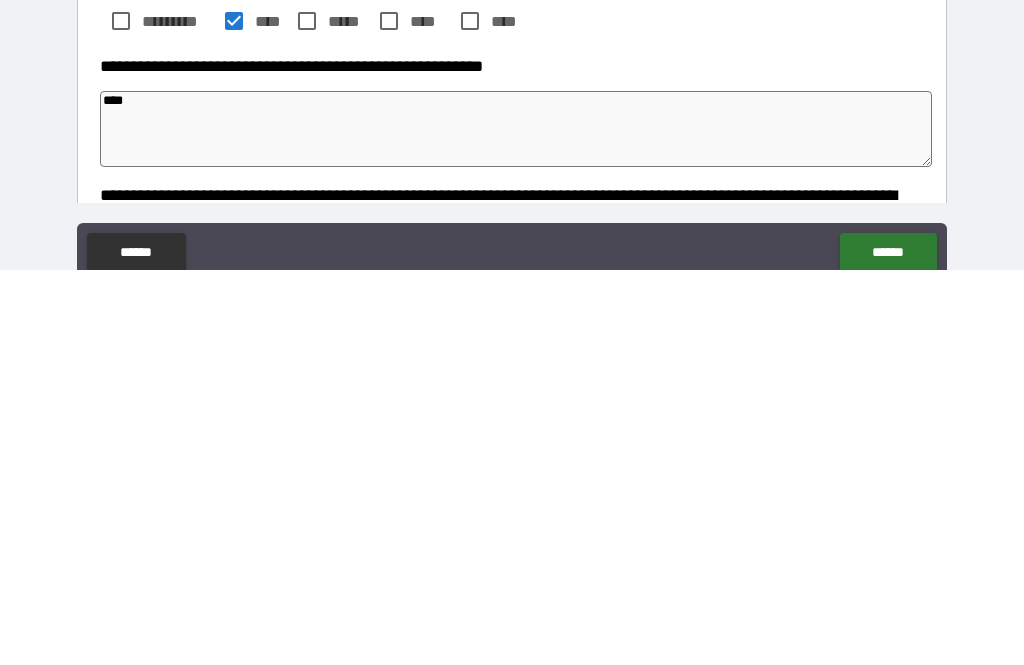 type on "*" 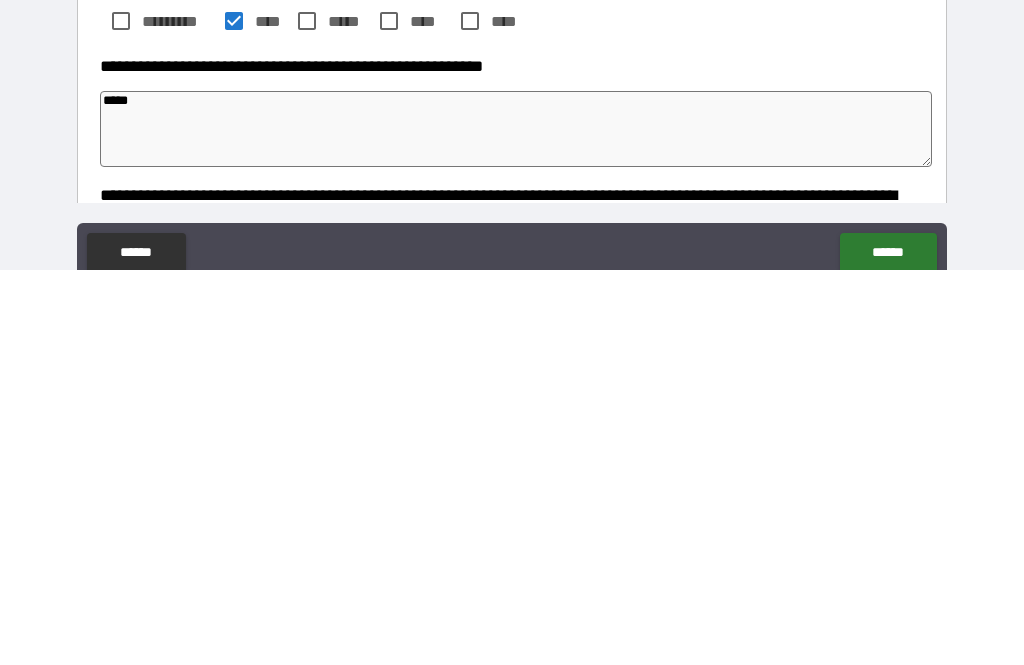 type on "*" 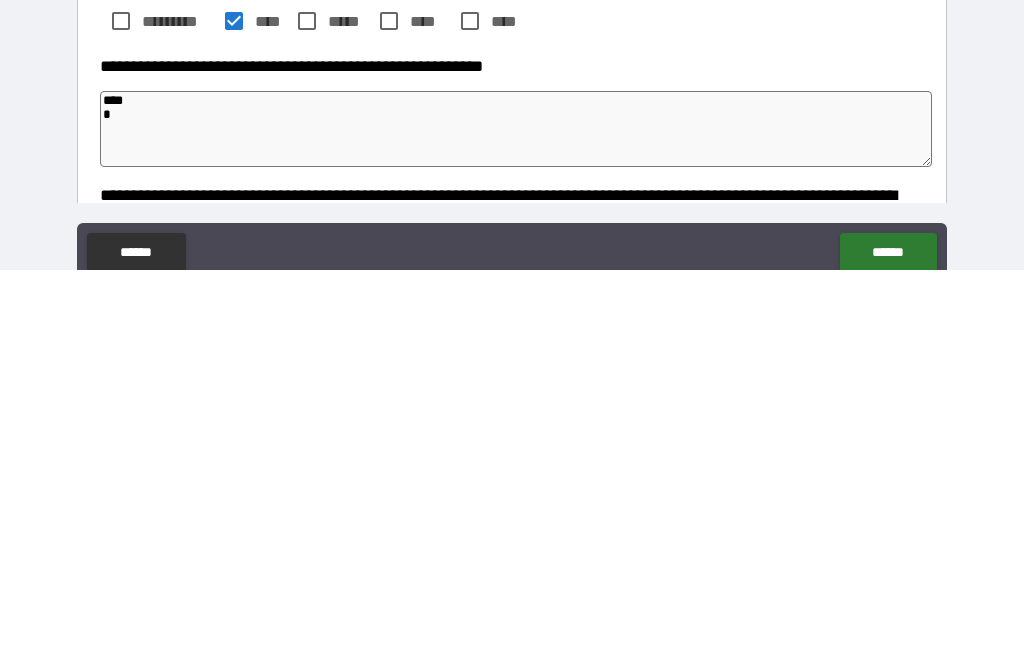 type on "*" 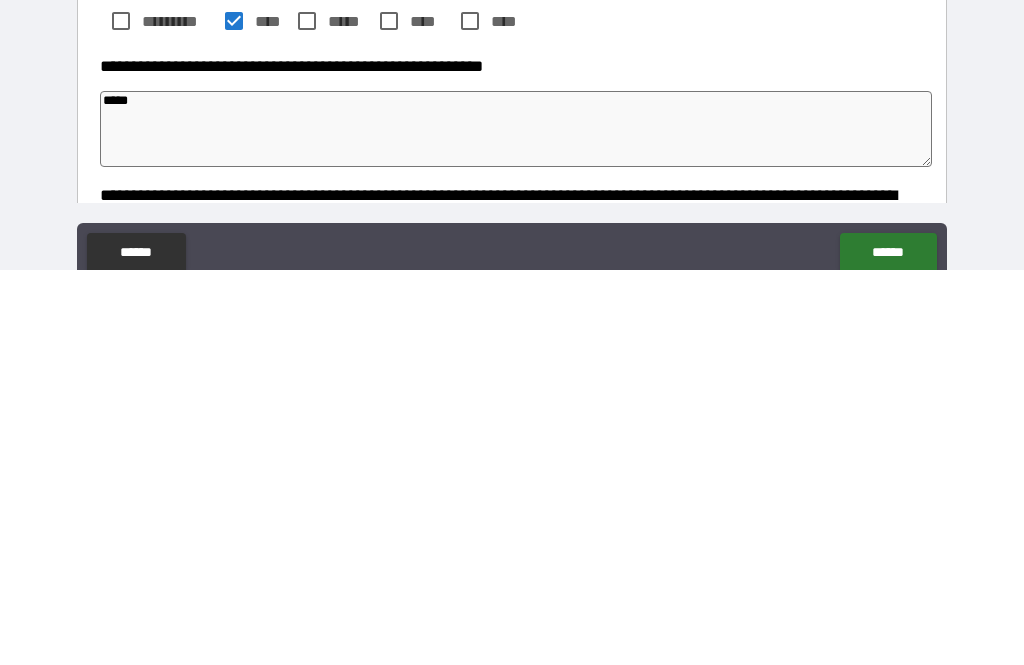 type on "*" 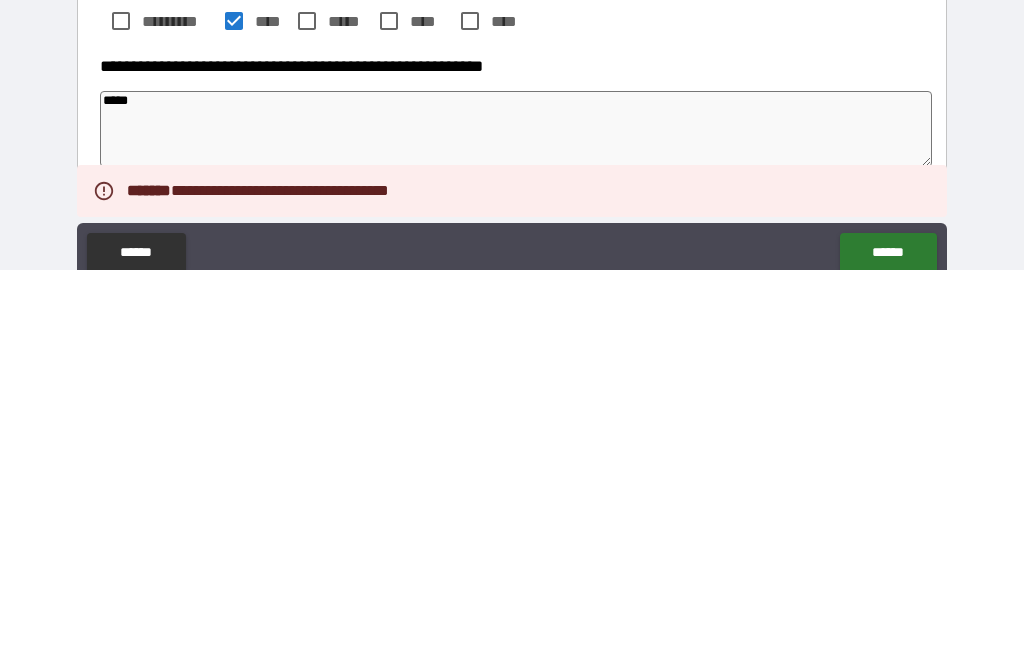 scroll, scrollTop: 64, scrollLeft: 0, axis: vertical 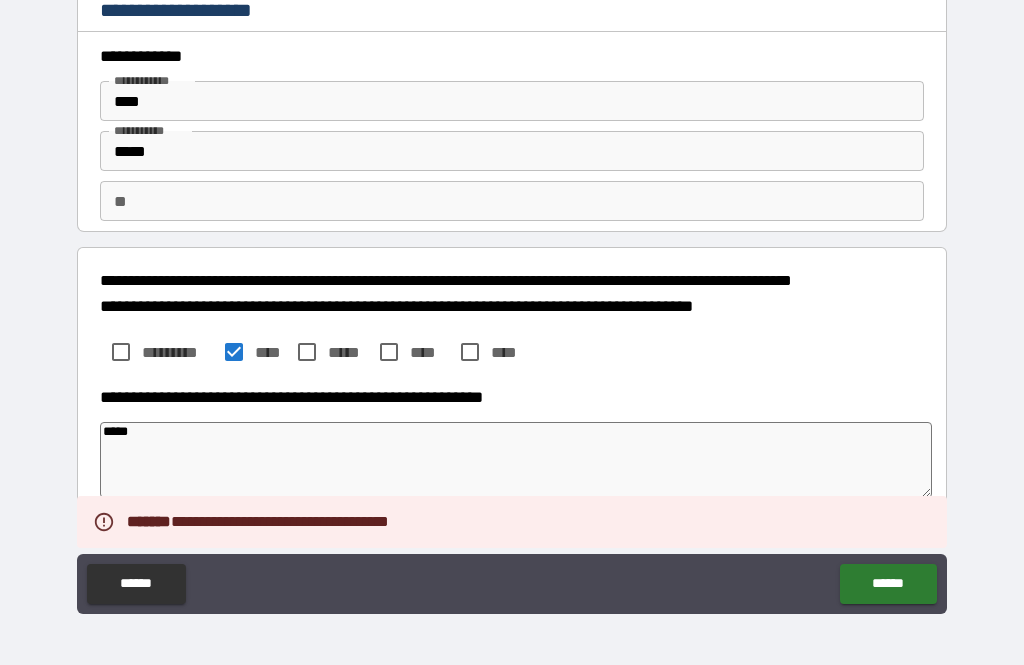 type on "*" 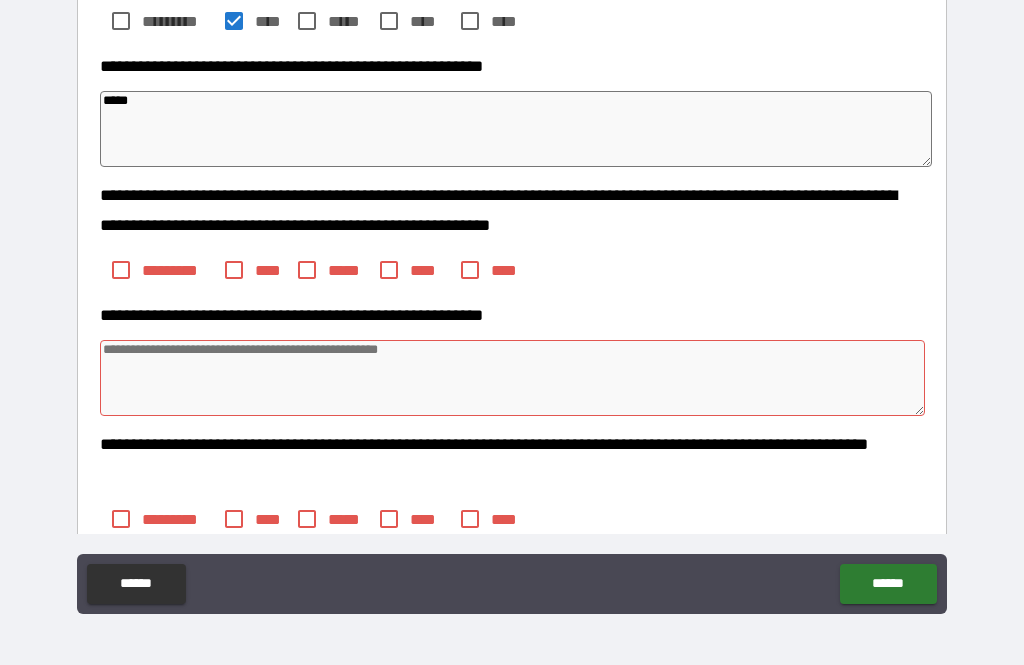 scroll, scrollTop: 335, scrollLeft: 0, axis: vertical 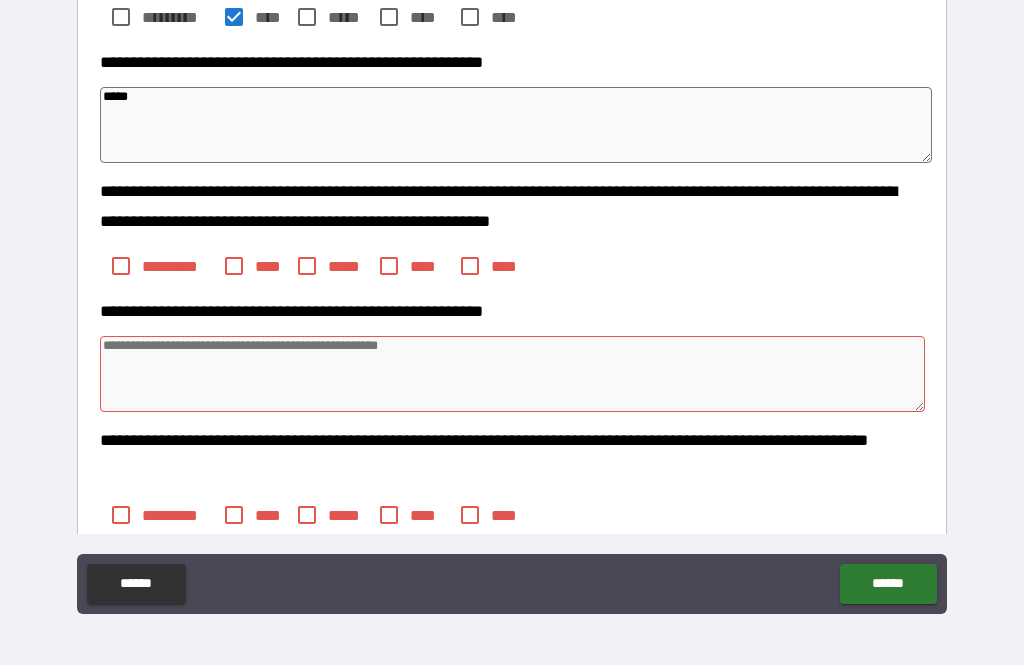 type on "*" 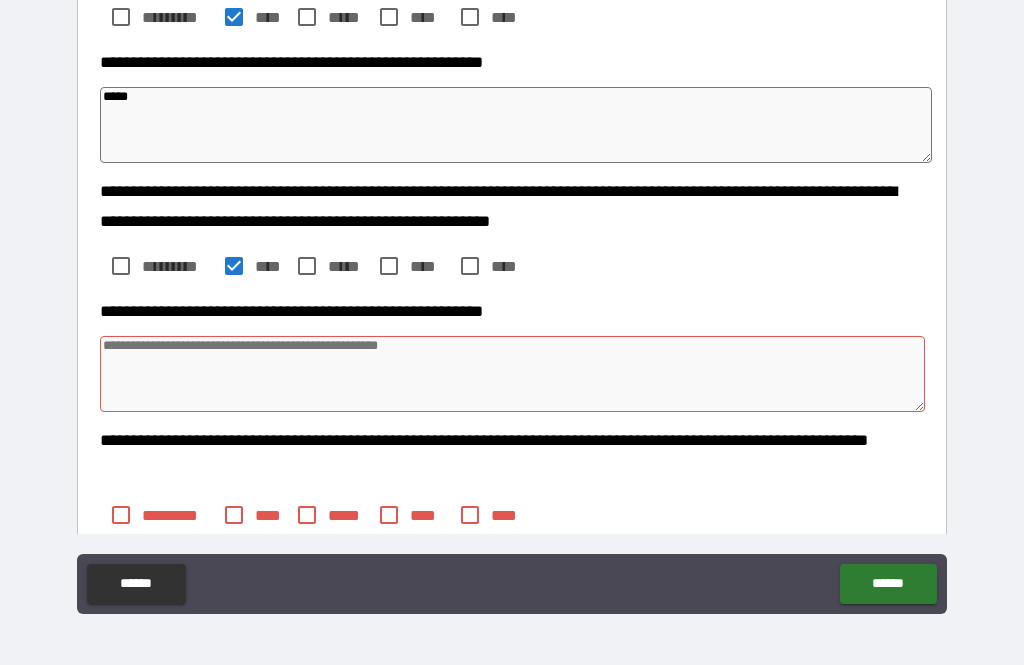 type on "*" 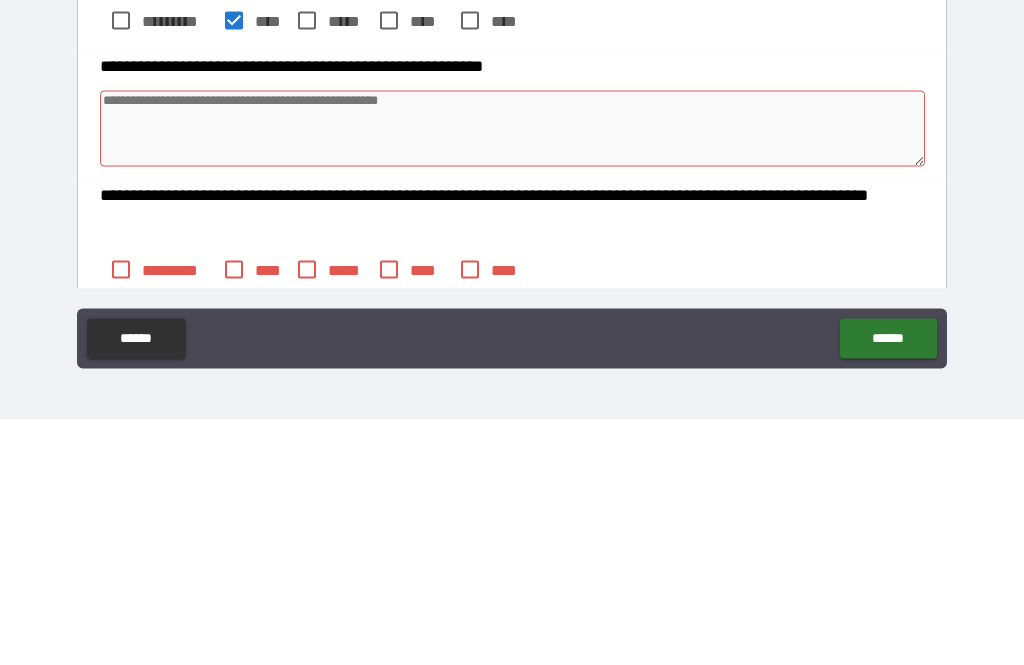 type on "*" 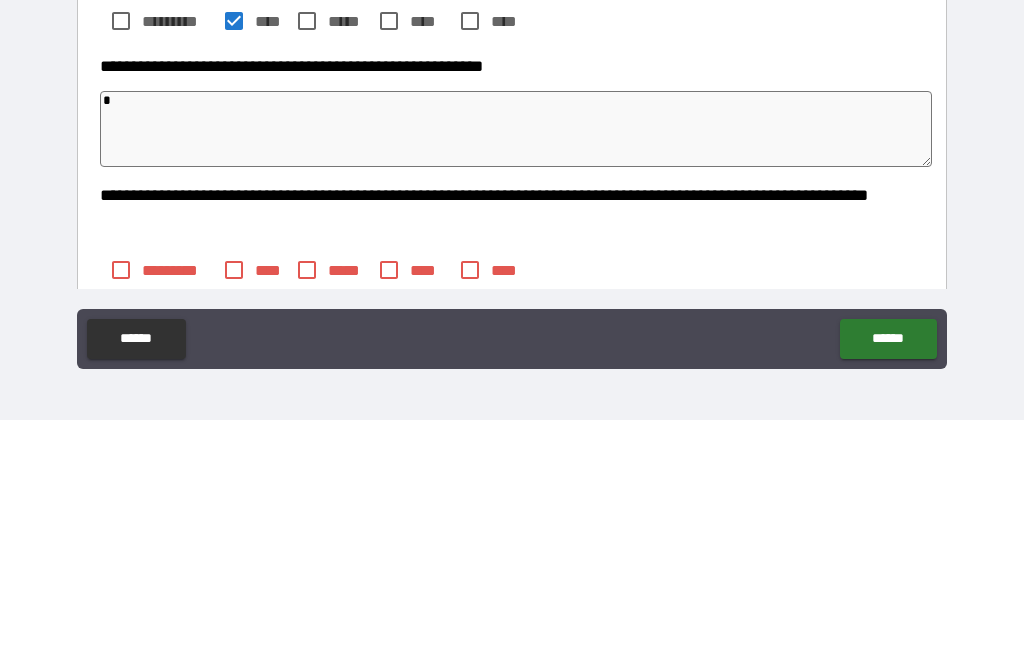 type on "*" 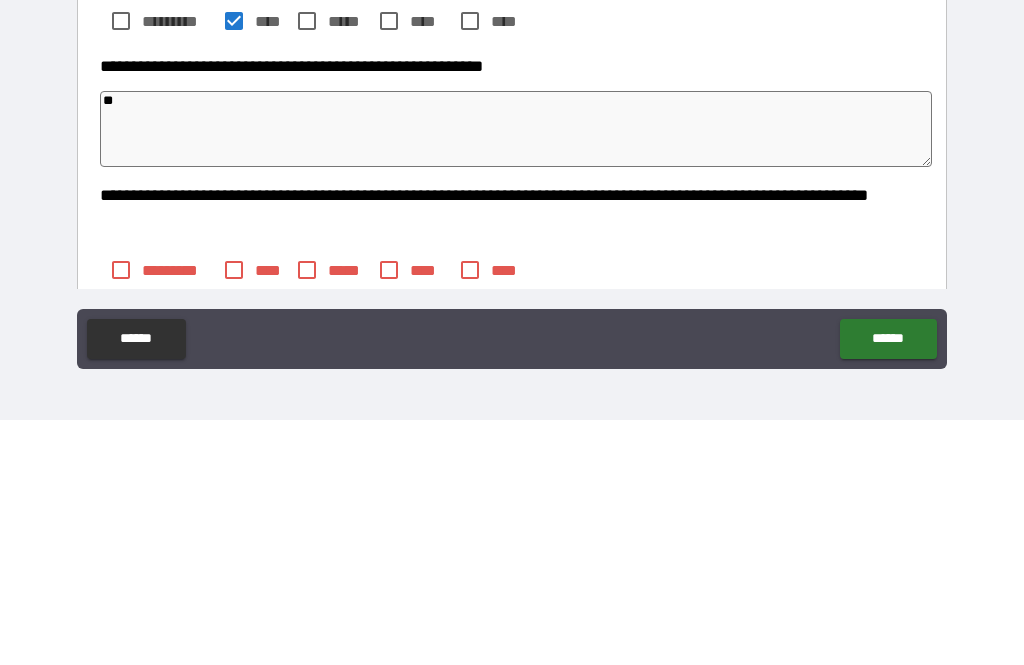 type on "*" 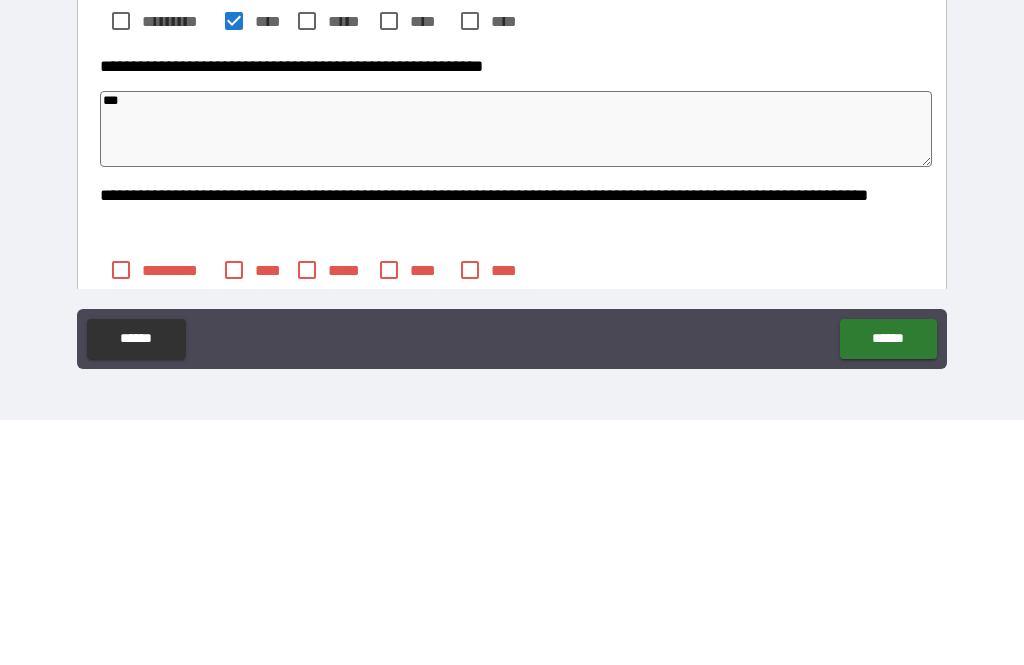 type on "*" 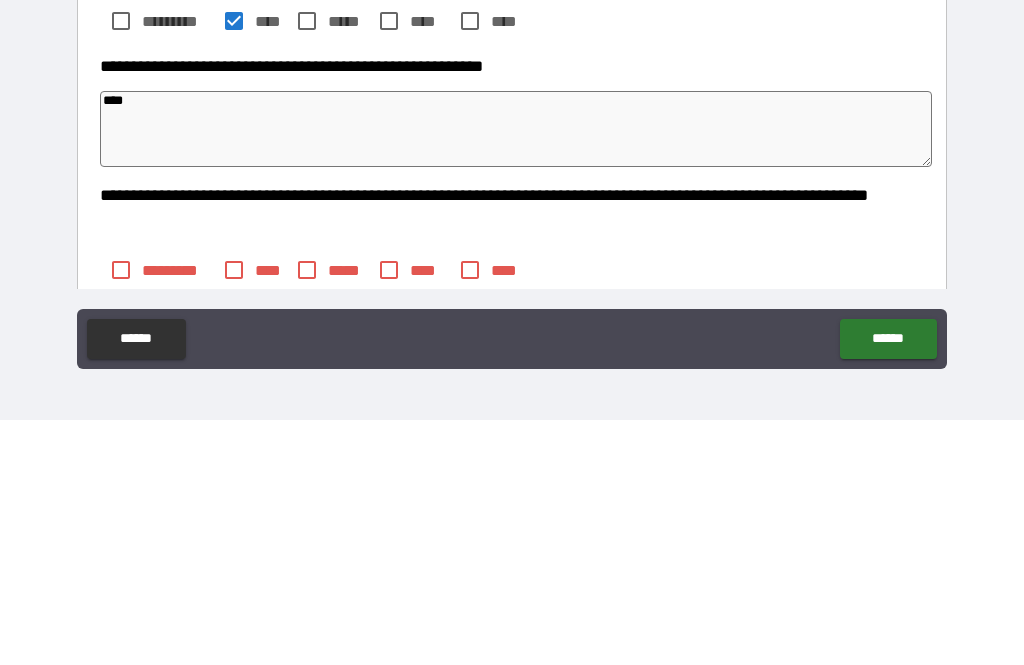 type on "*" 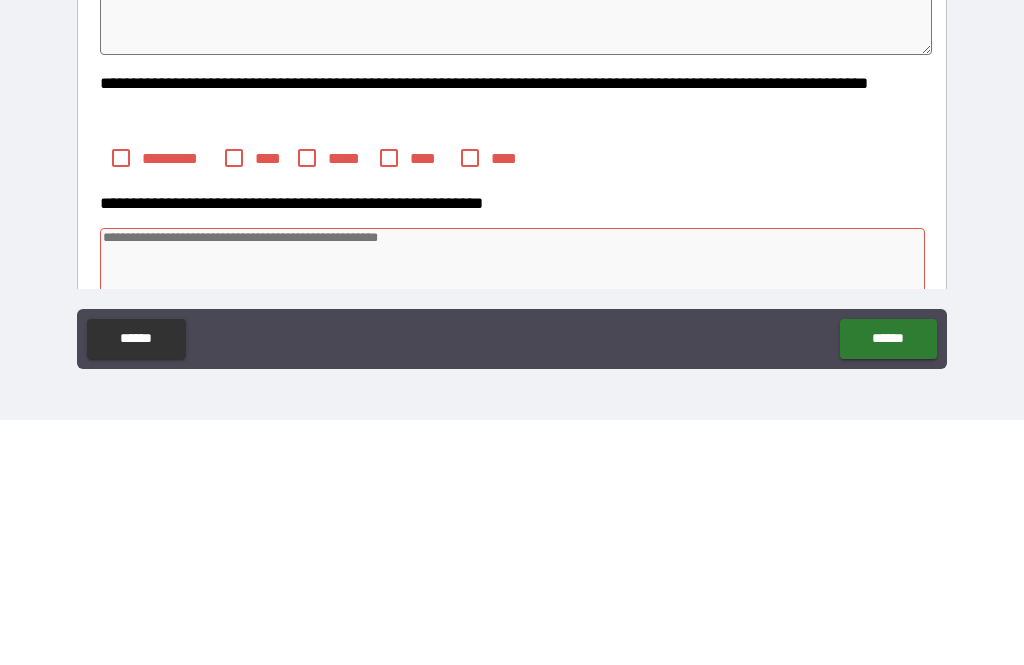 scroll, scrollTop: 446, scrollLeft: 0, axis: vertical 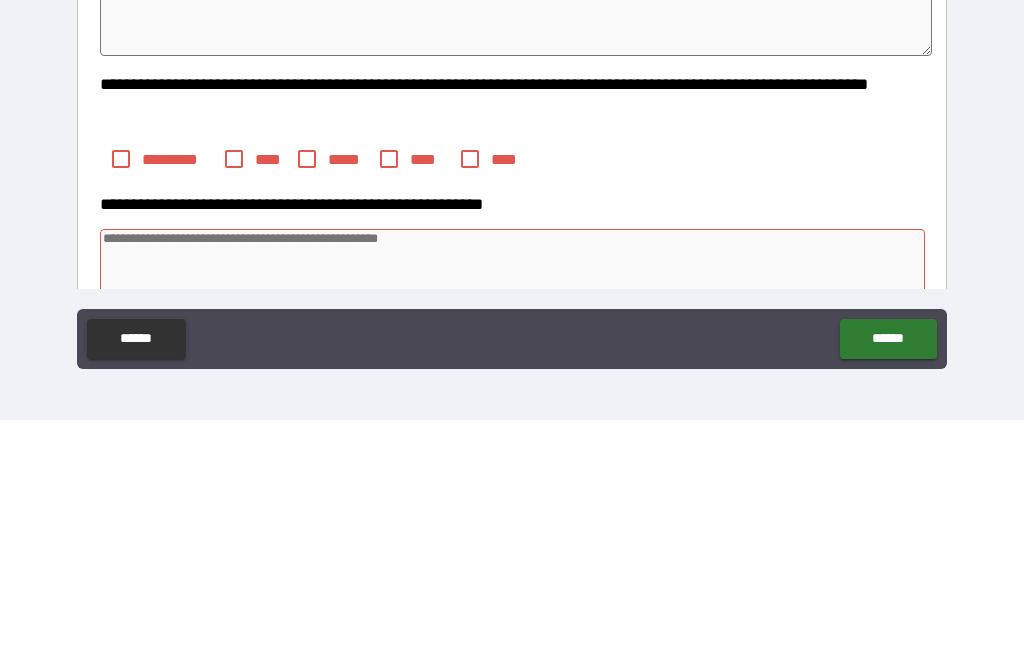 type on "****" 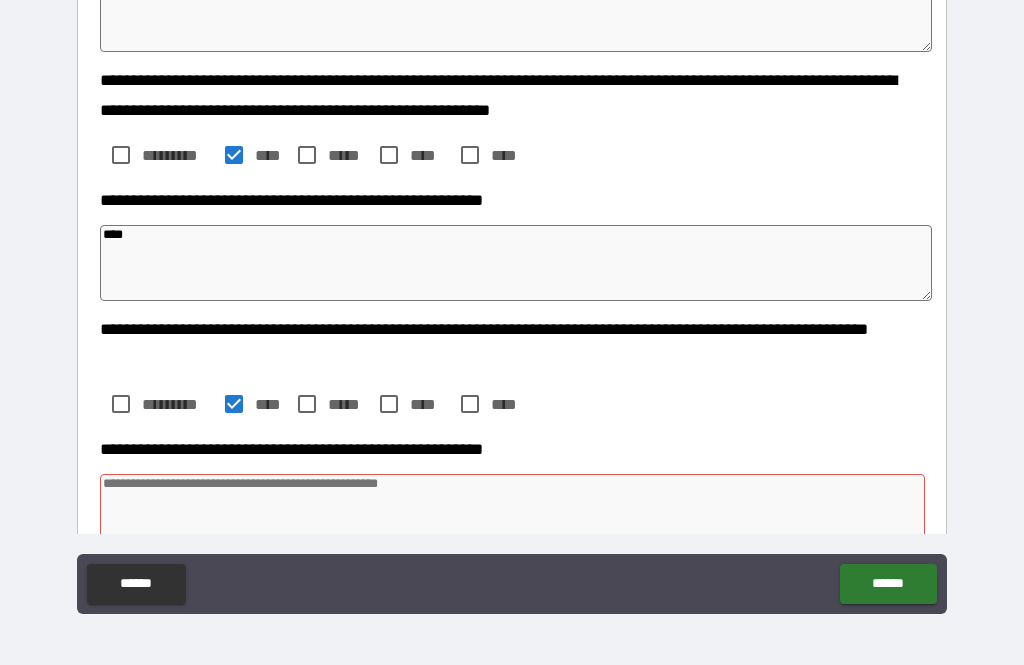 type on "*" 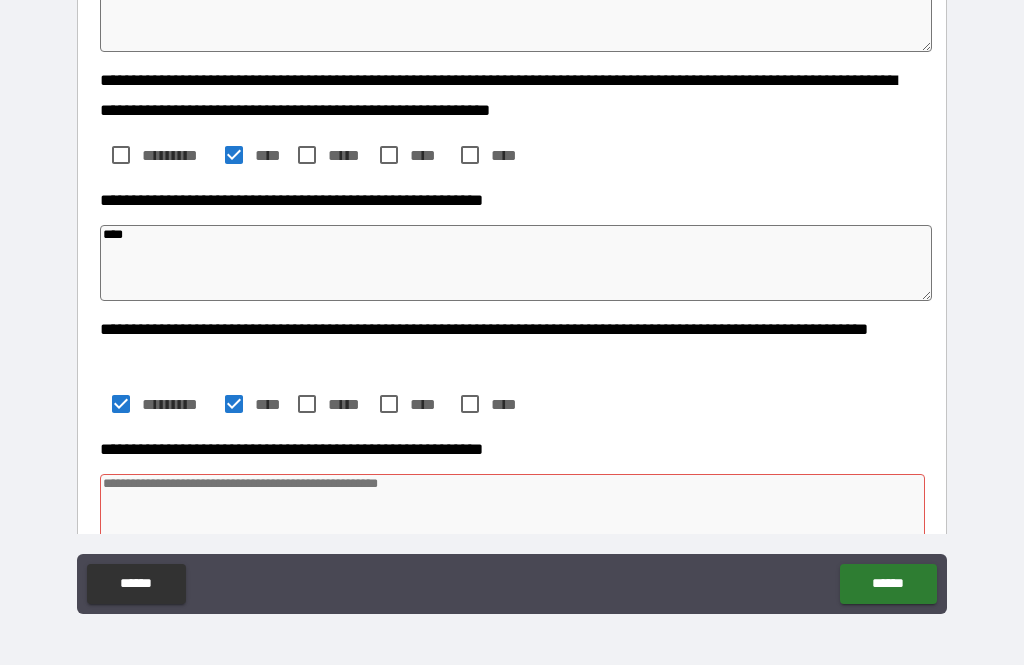 type on "*" 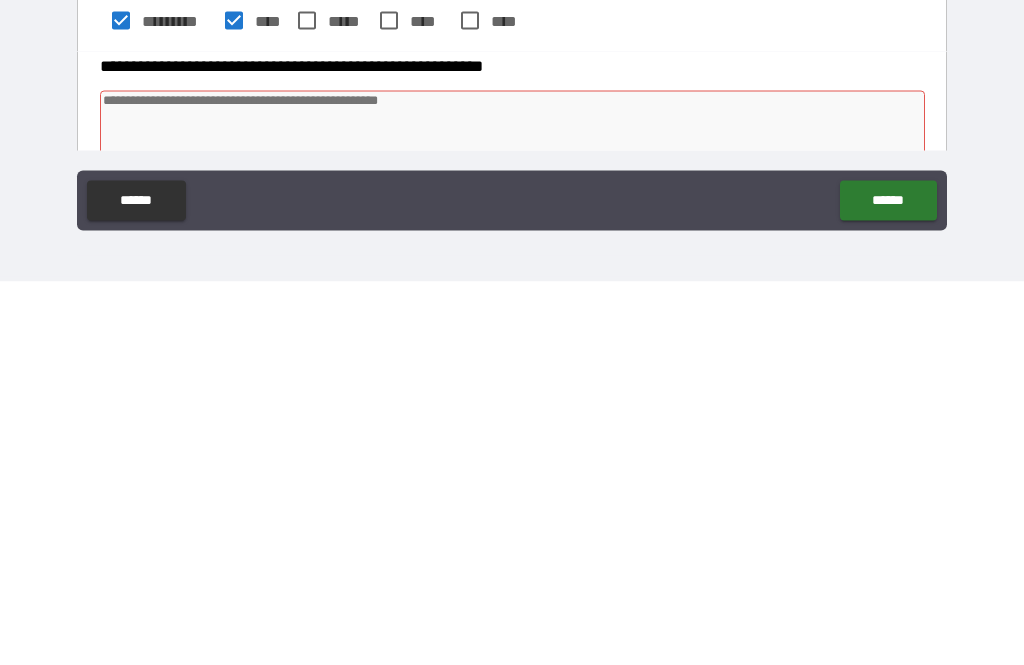 type on "*" 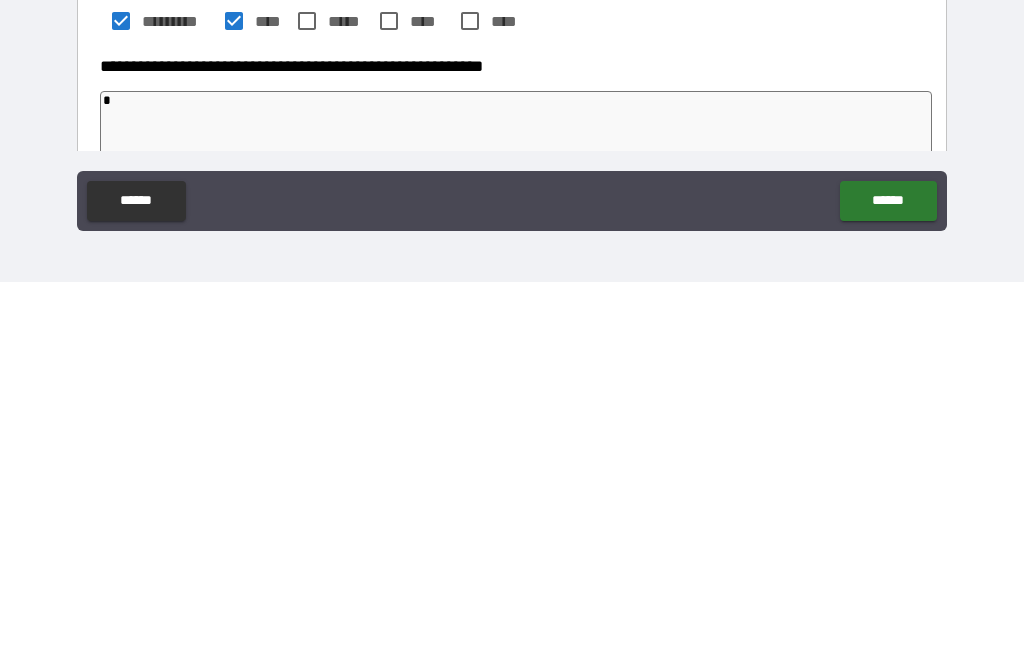 type on "*" 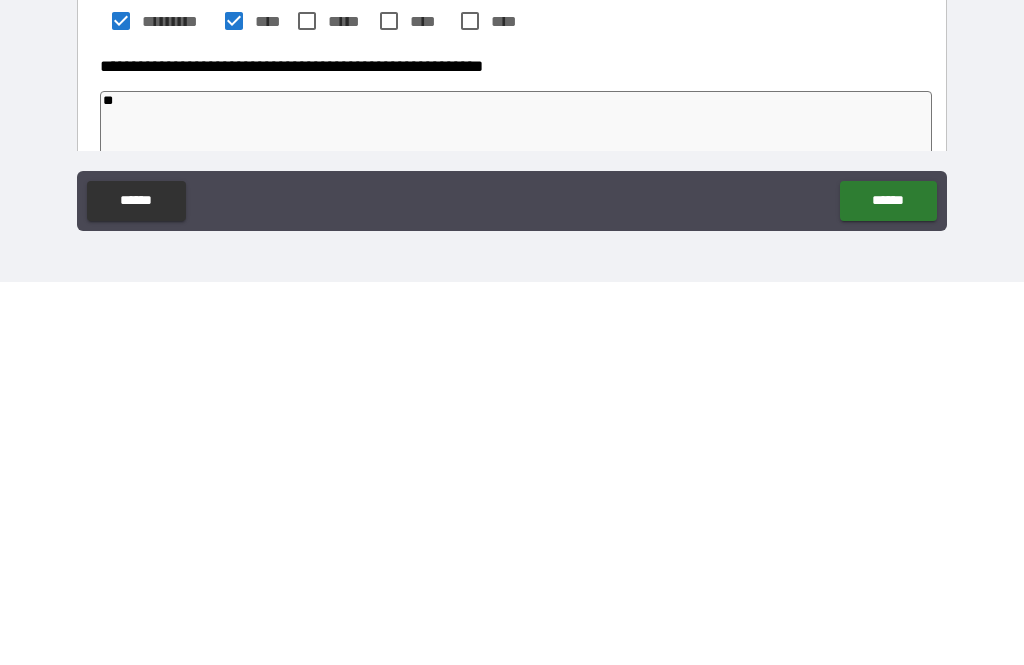 type on "*" 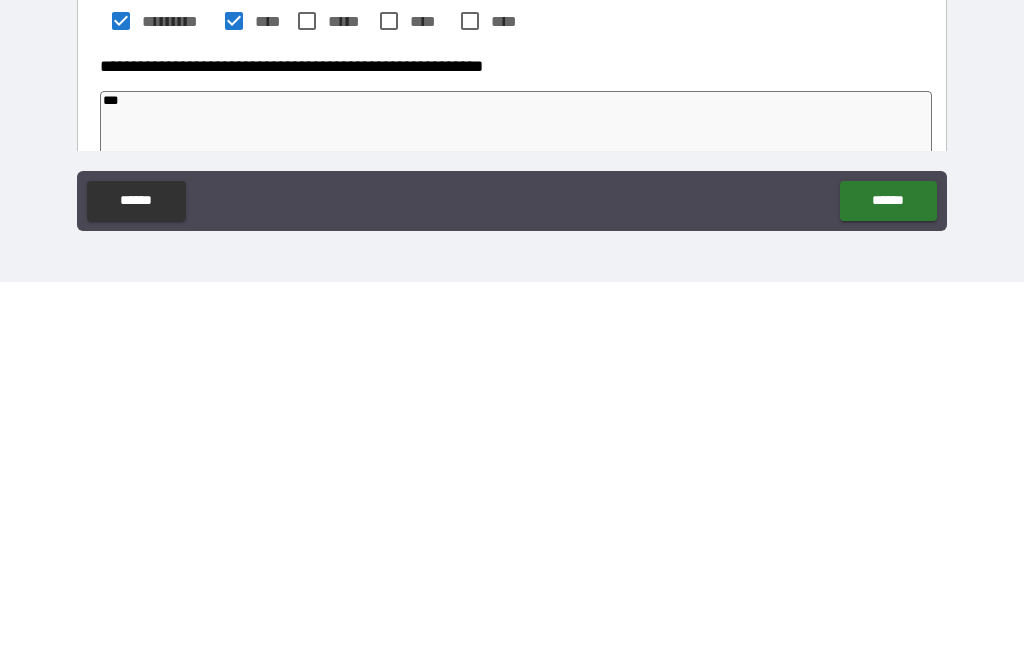 type on "*" 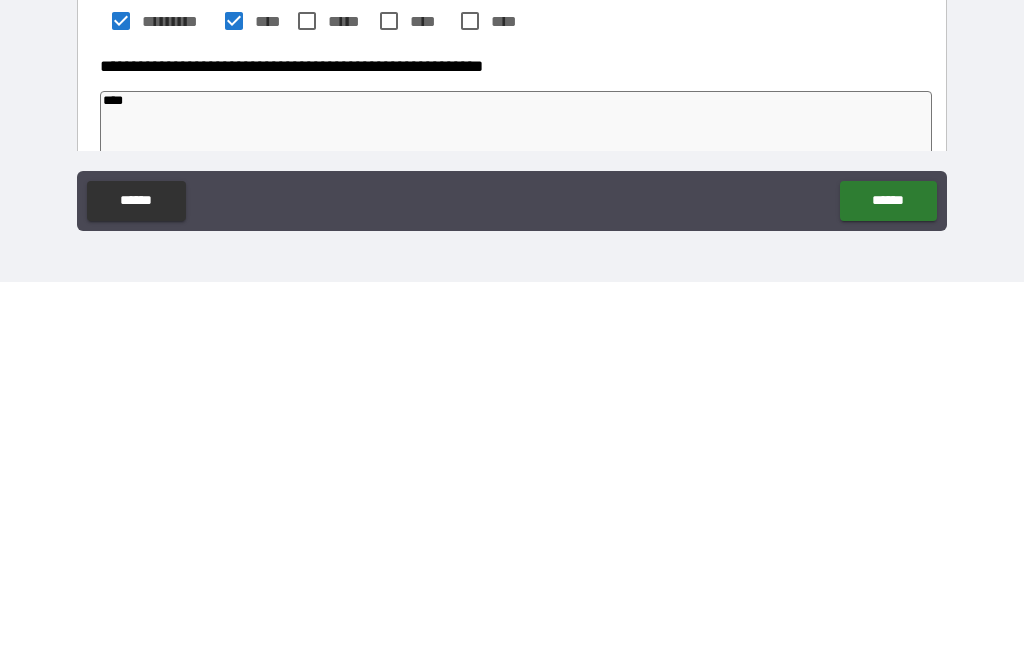 type on "*" 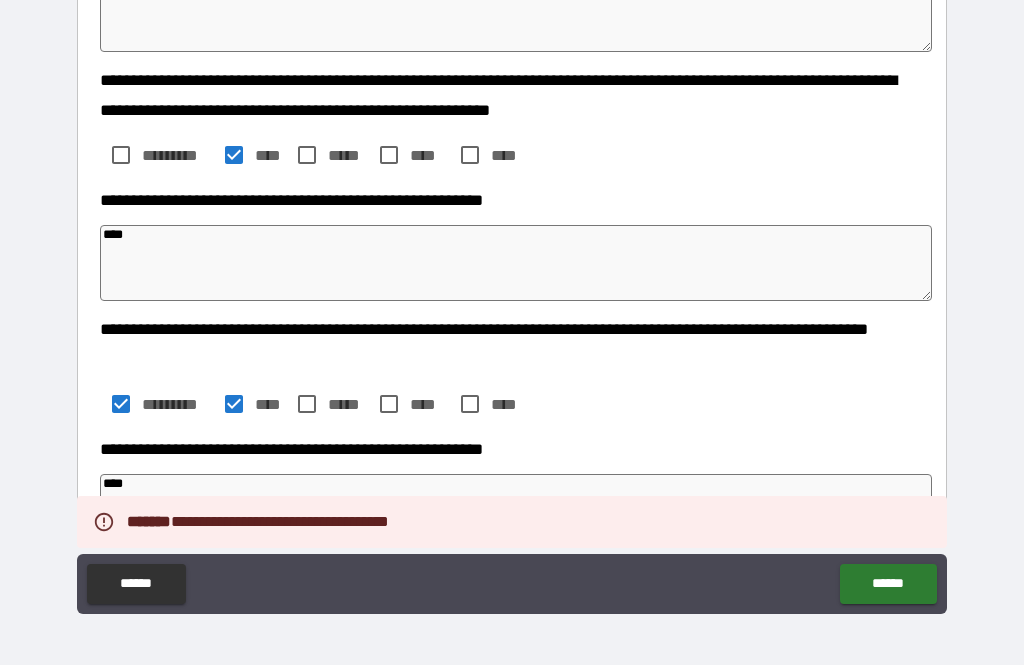type on "*" 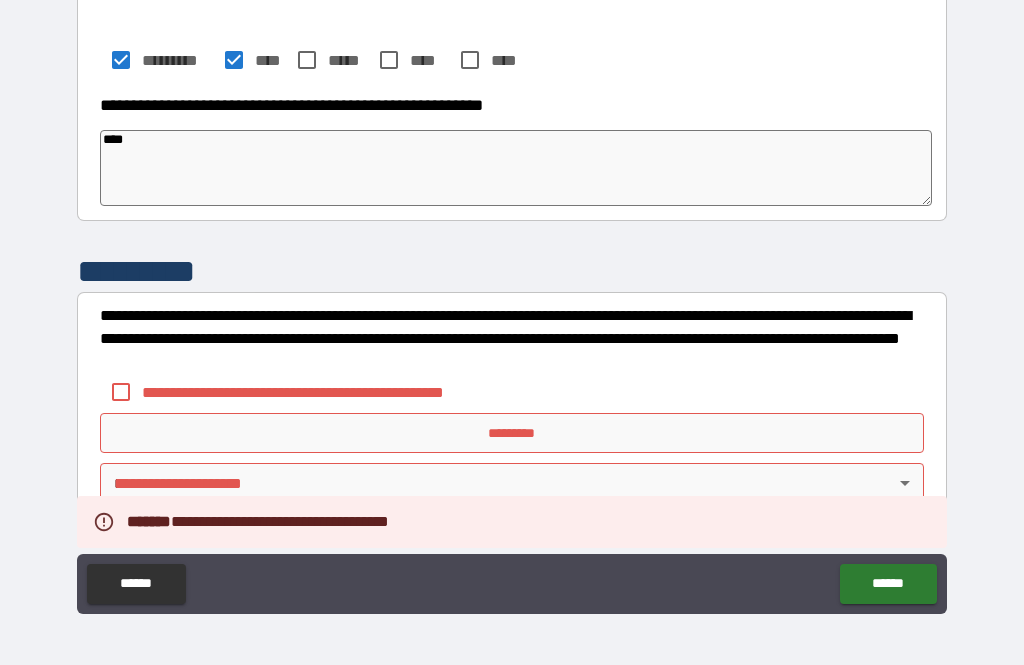 scroll, scrollTop: 790, scrollLeft: 0, axis: vertical 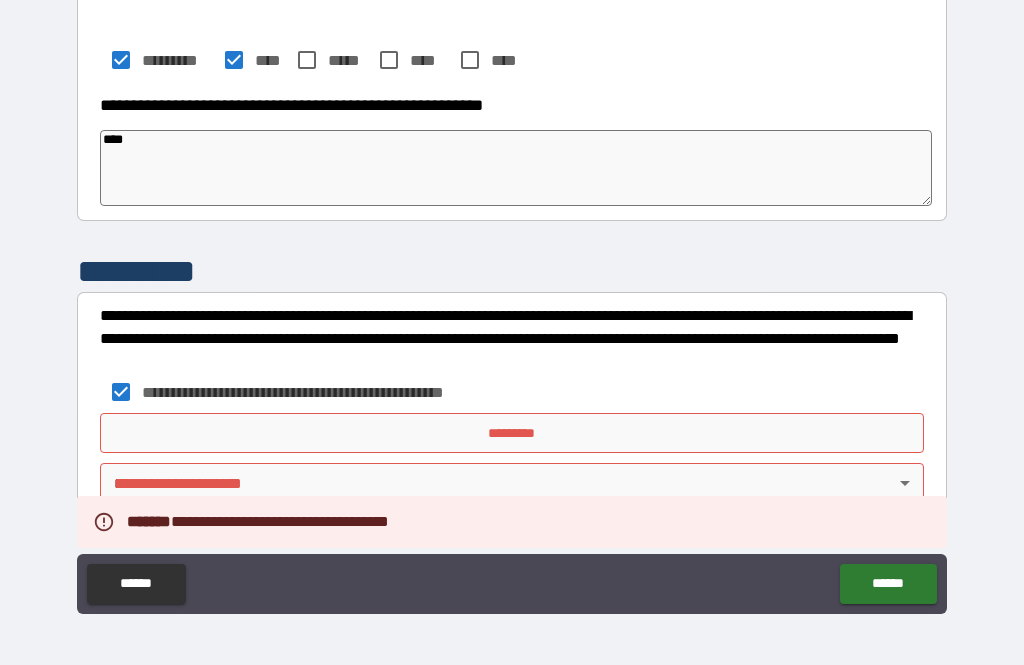 type on "*" 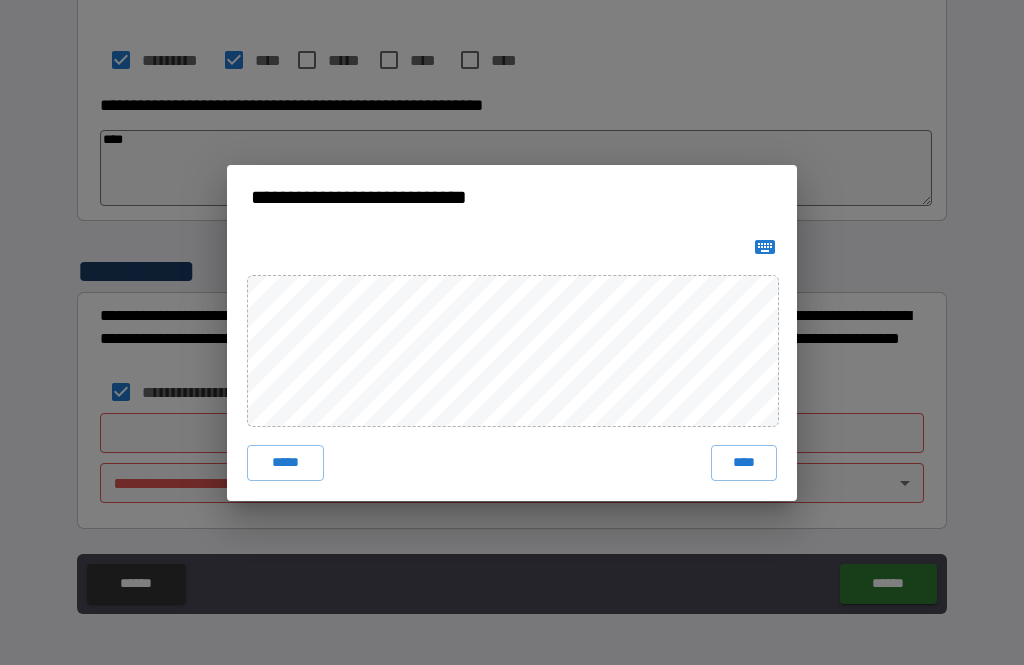 click on "****" at bounding box center (744, 463) 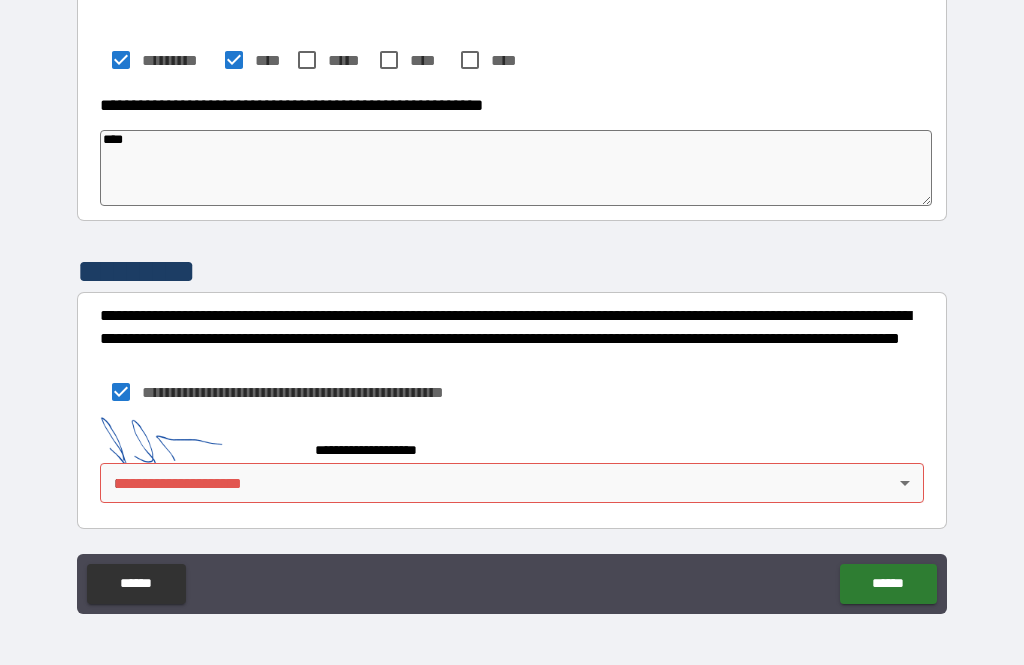 scroll, scrollTop: 780, scrollLeft: 0, axis: vertical 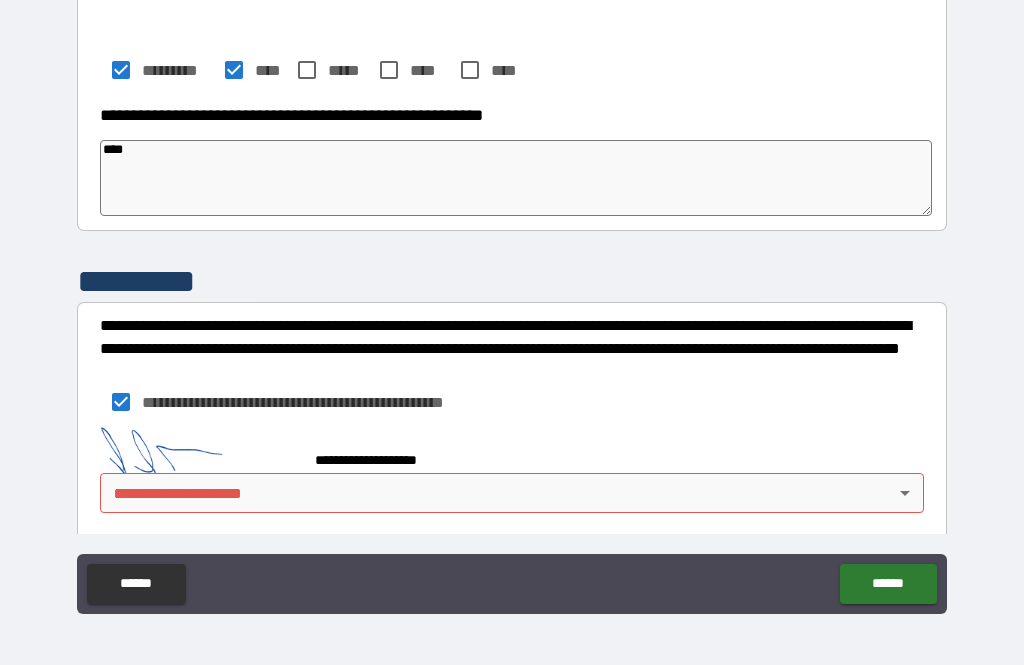 type on "*" 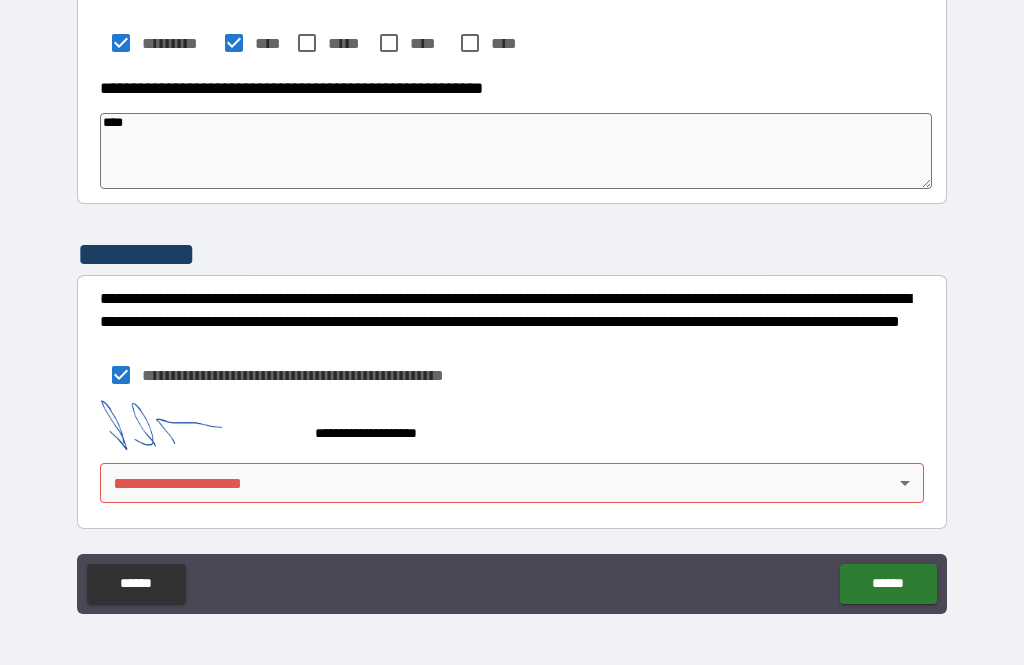 scroll, scrollTop: 807, scrollLeft: 0, axis: vertical 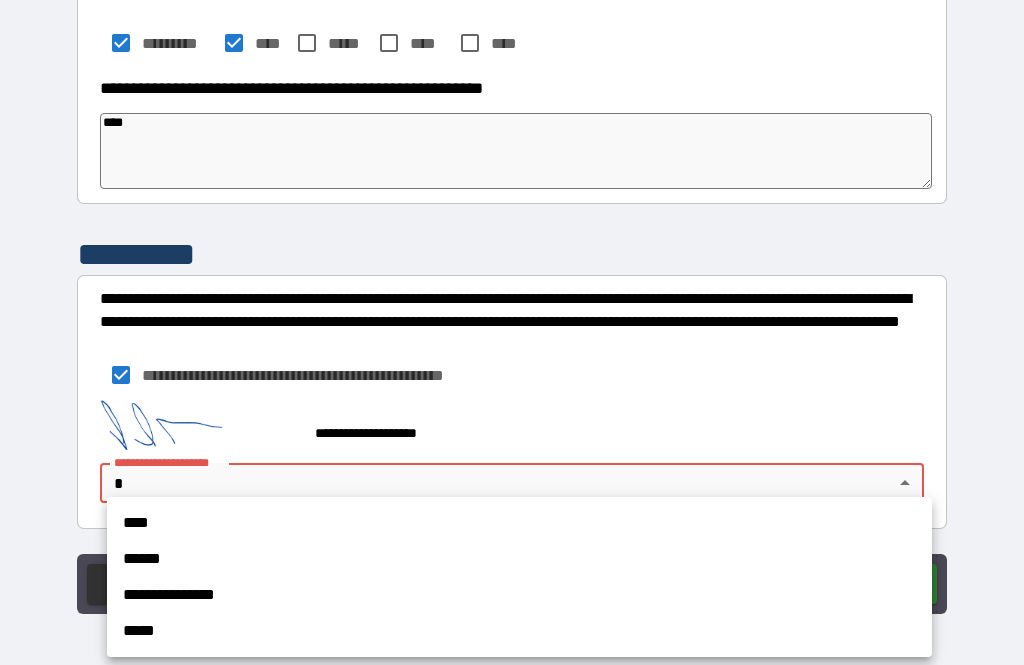 click on "****" at bounding box center (519, 523) 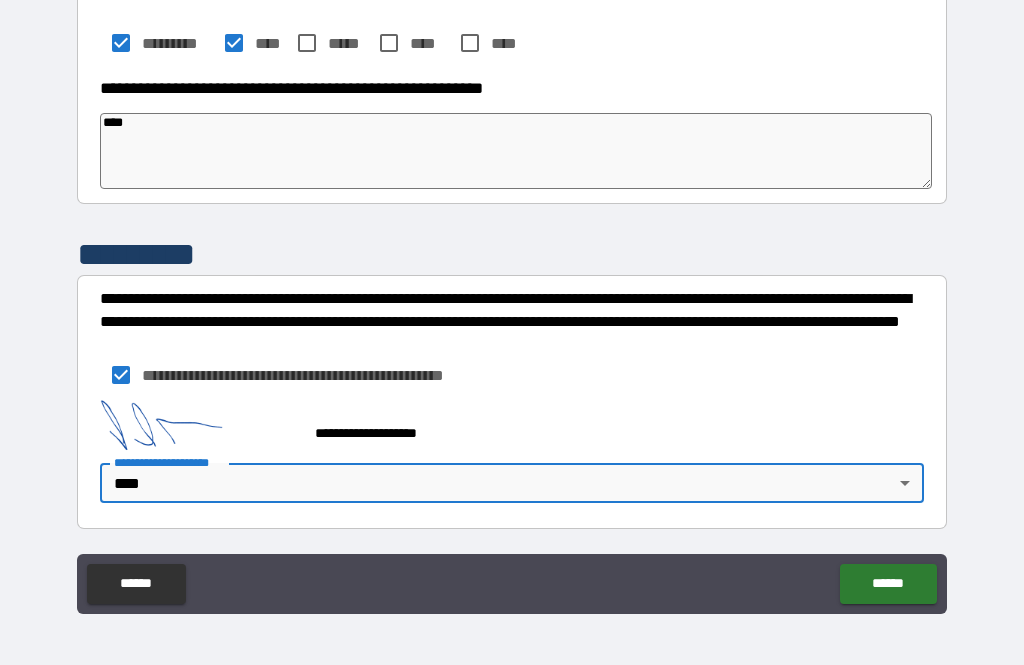 type on "*" 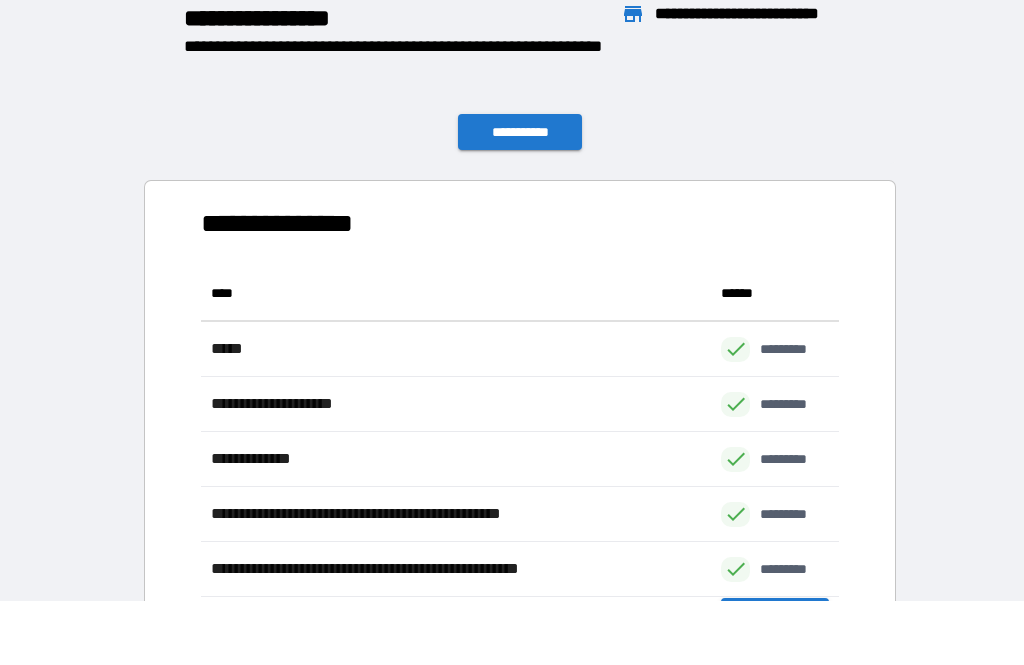 scroll, scrollTop: 386, scrollLeft: 638, axis: both 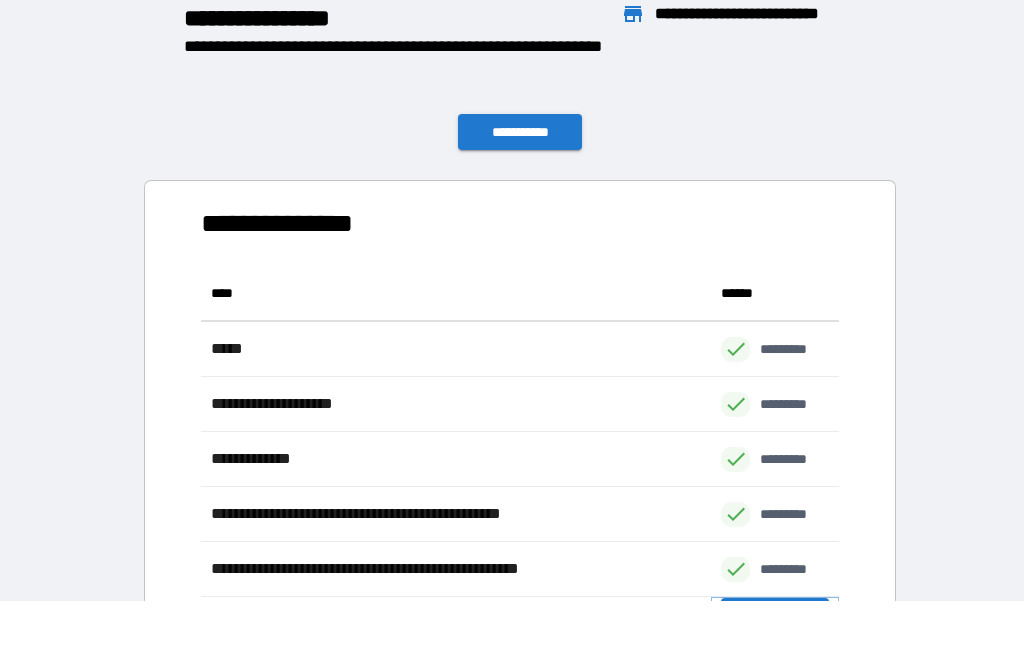 click on "**********" at bounding box center (775, 624) 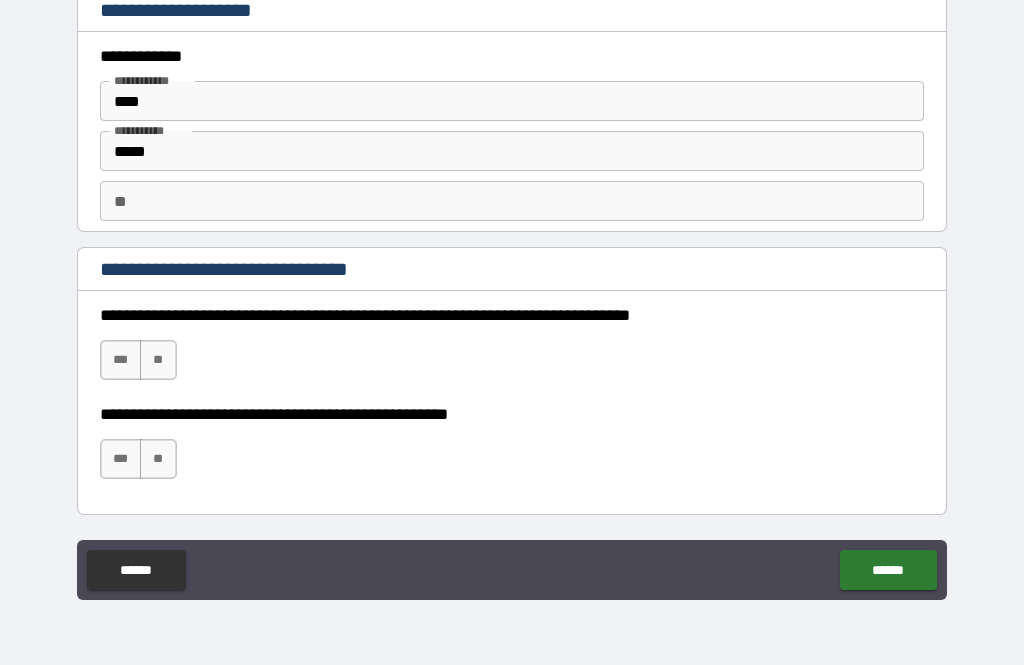 click on "***" at bounding box center [121, 360] 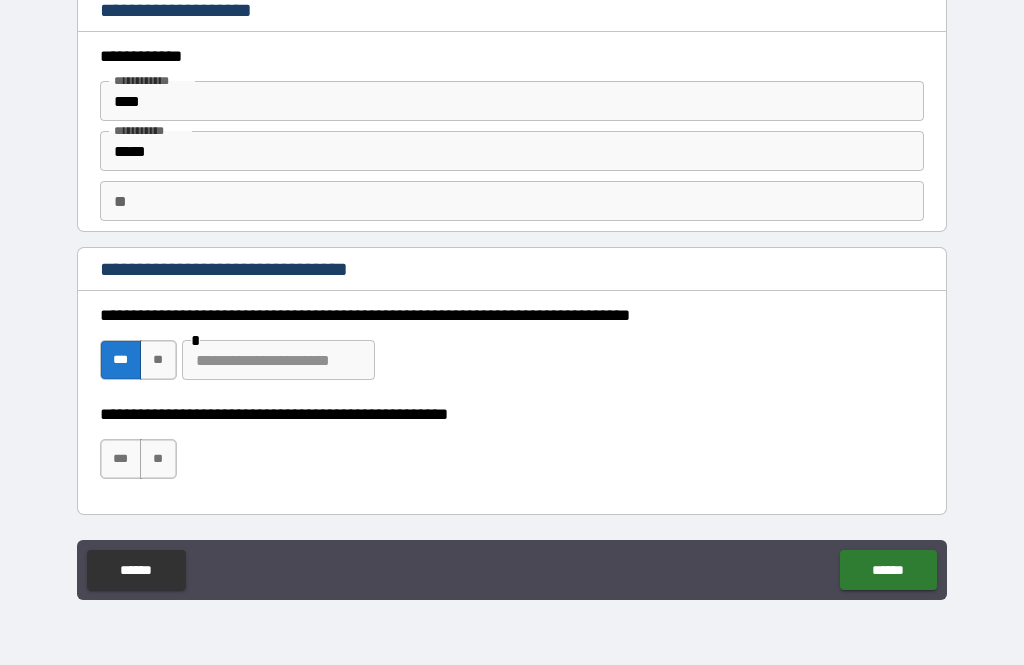 click at bounding box center (278, 360) 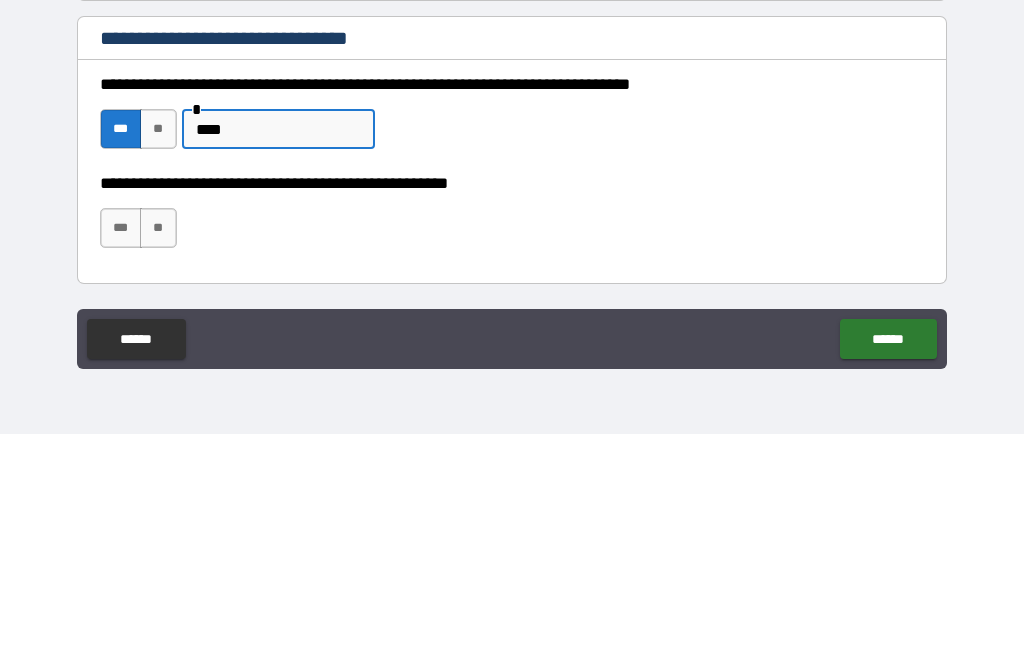 type on "****" 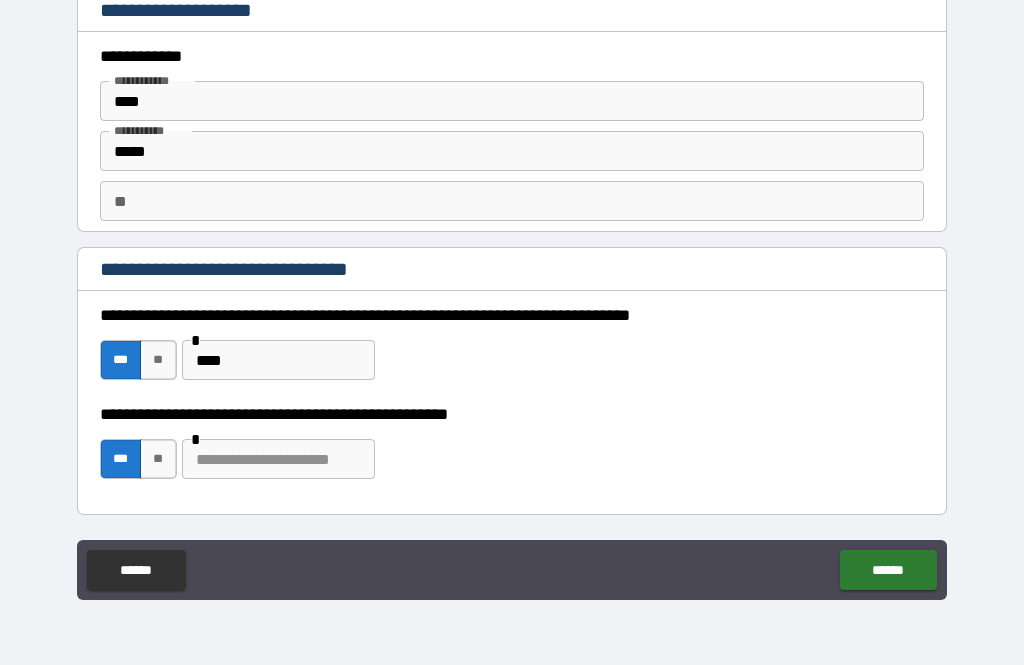 click at bounding box center [278, 459] 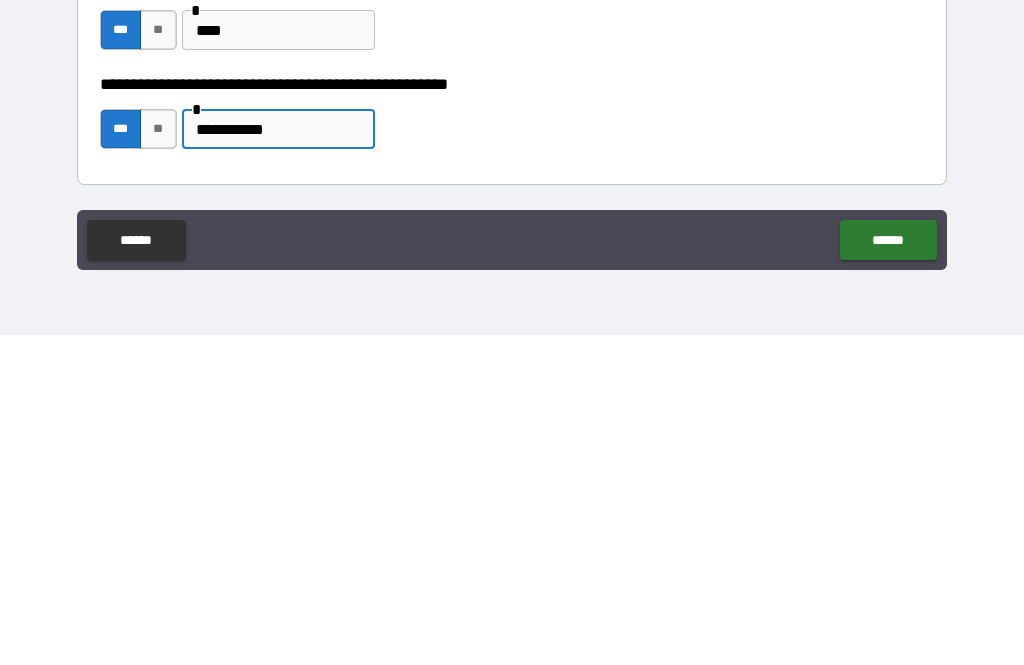 type on "**********" 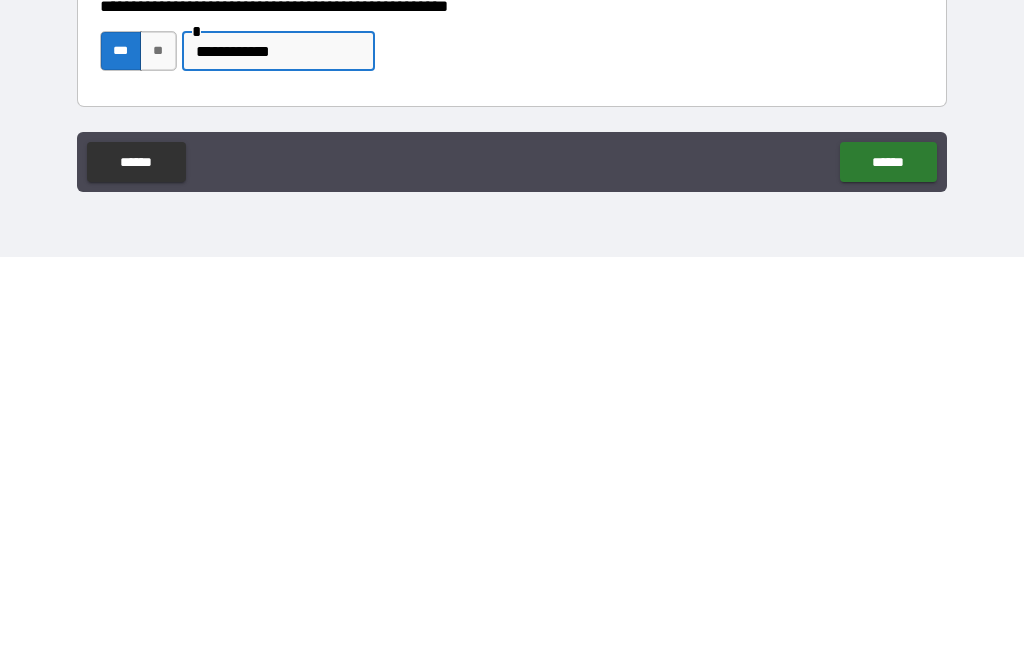 click on "******" at bounding box center [888, 570] 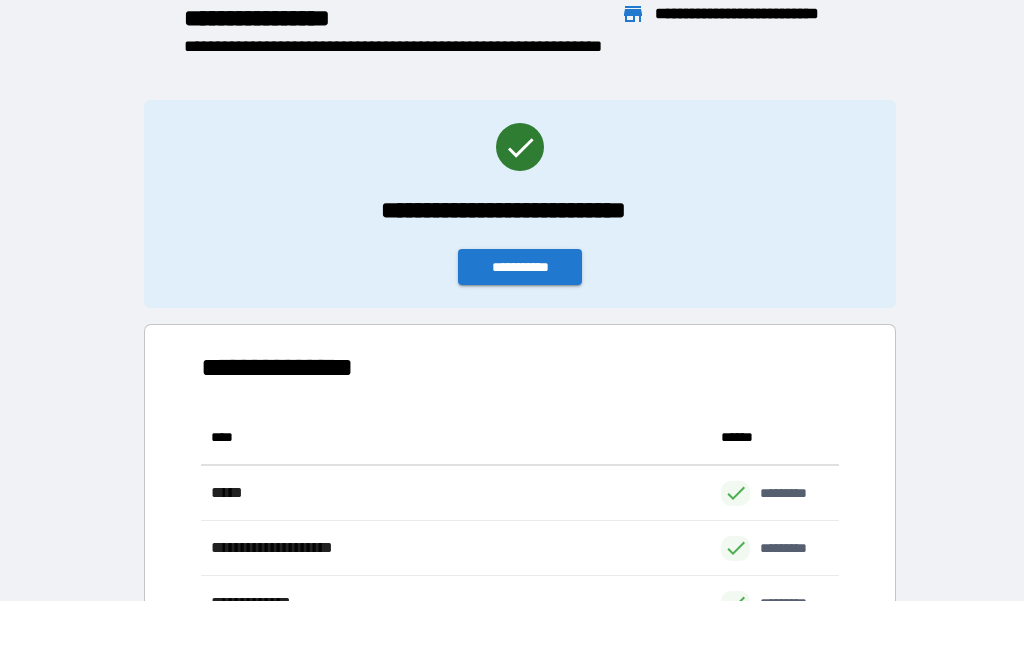 scroll, scrollTop: 386, scrollLeft: 638, axis: both 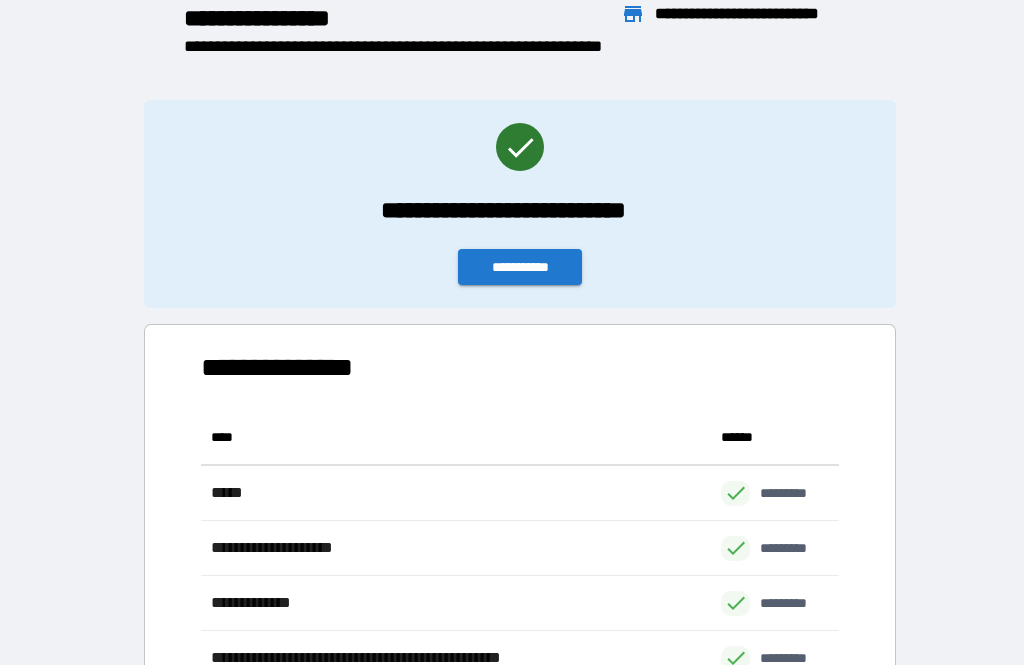 click on "**********" at bounding box center [520, 267] 